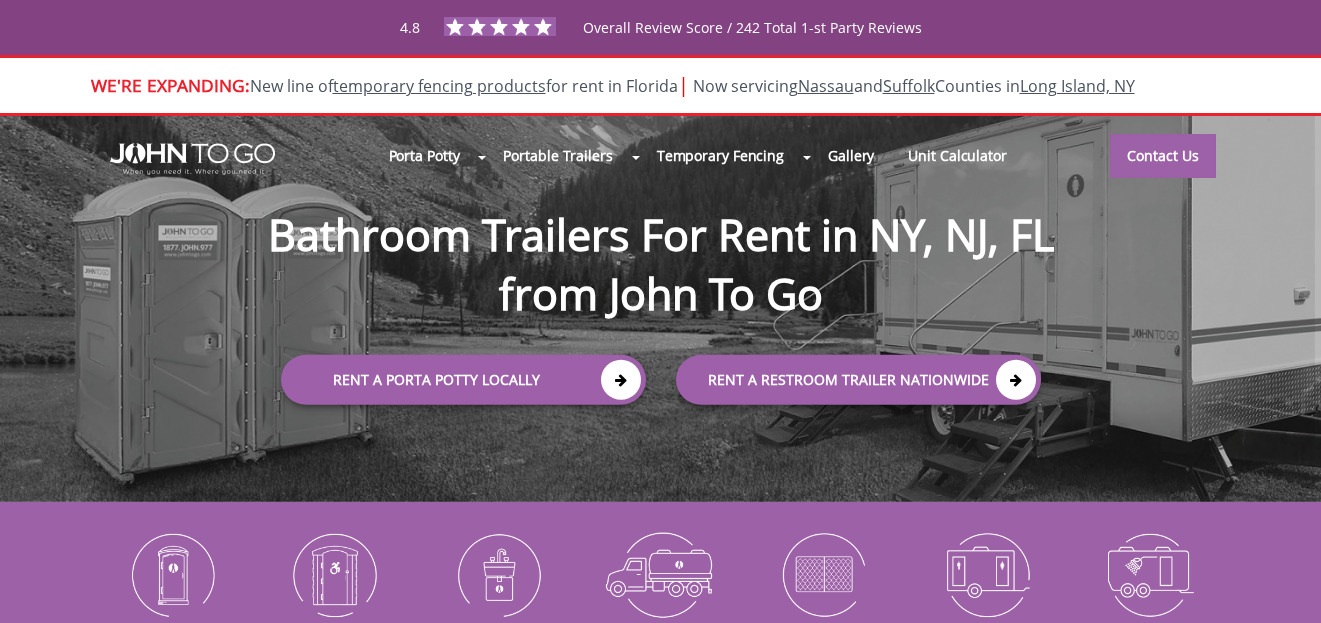 scroll, scrollTop: 0, scrollLeft: 0, axis: both 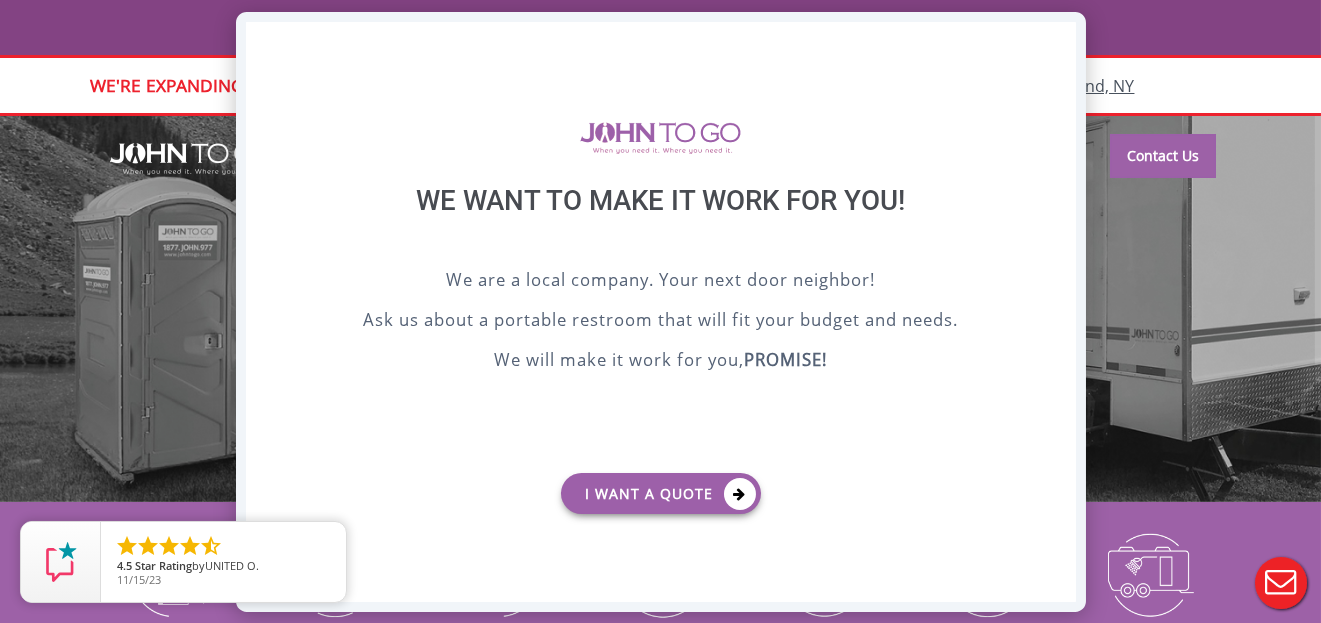 click on "X" at bounding box center [1059, 39] 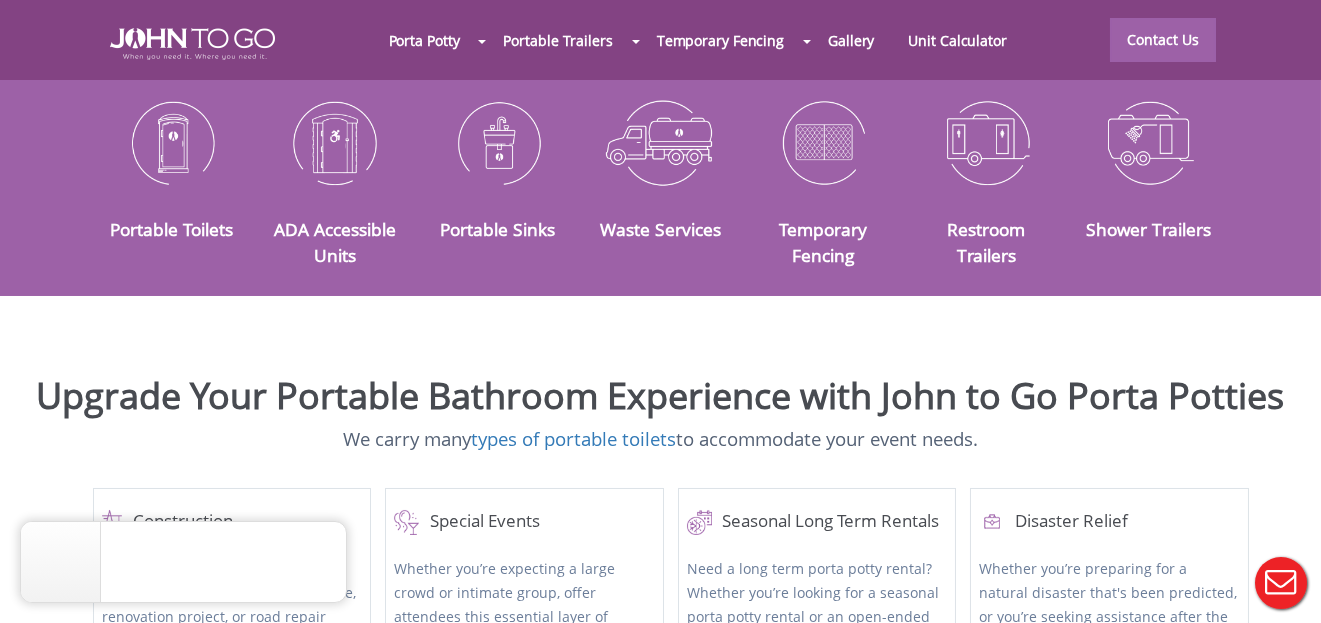 scroll, scrollTop: 400, scrollLeft: 0, axis: vertical 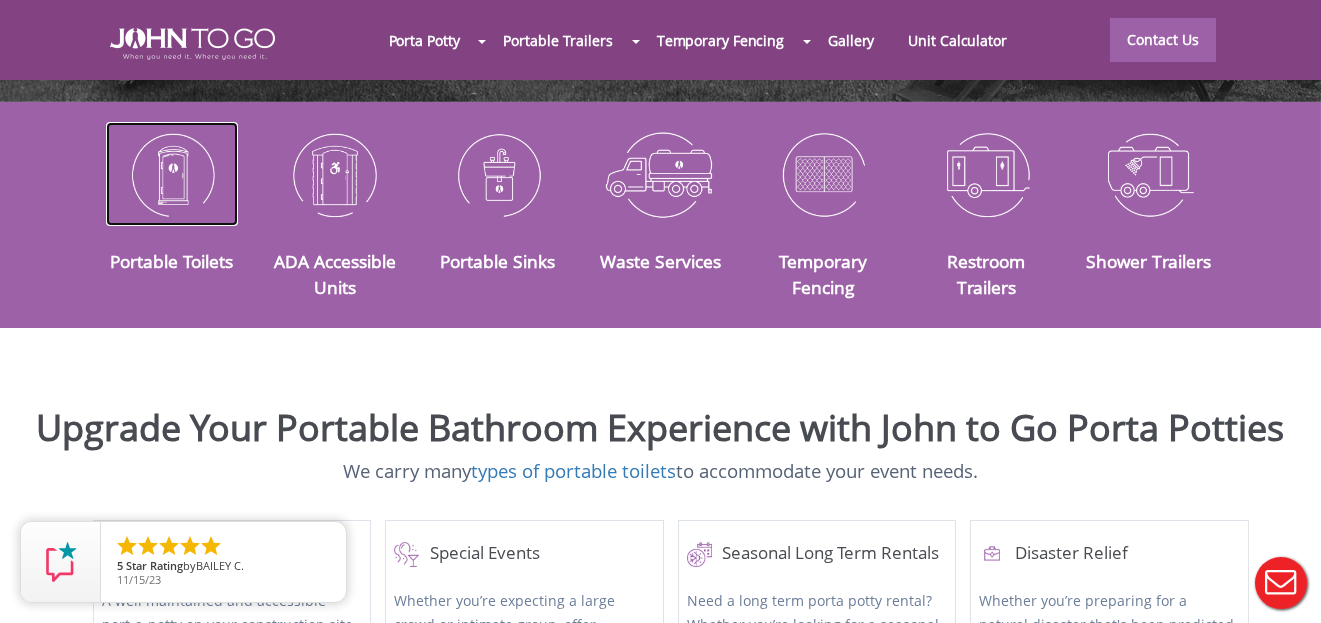 click at bounding box center [172, 174] 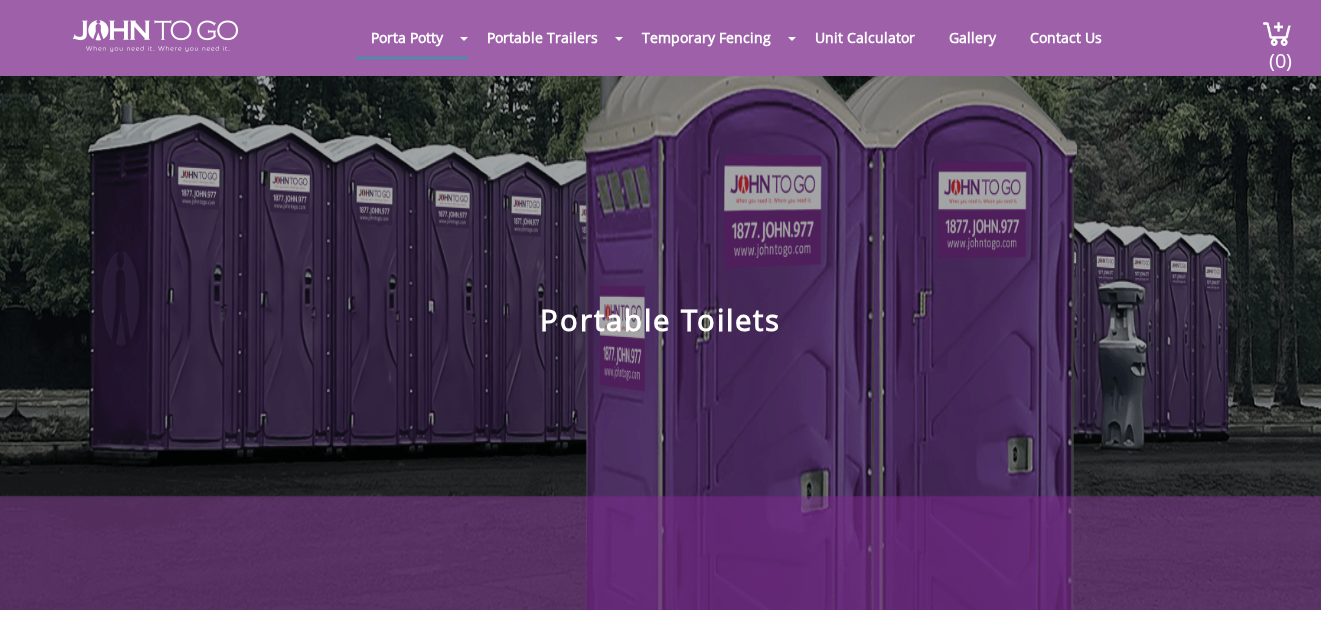 scroll, scrollTop: 0, scrollLeft: 0, axis: both 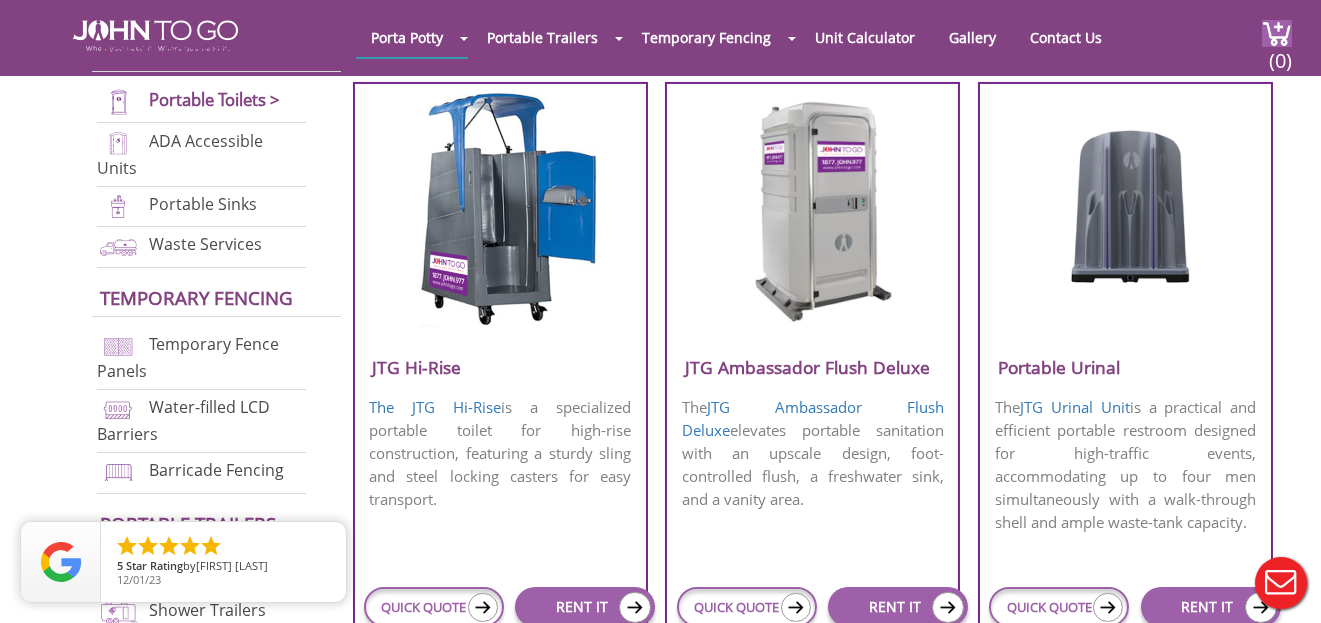 click at bounding box center (812, 208) 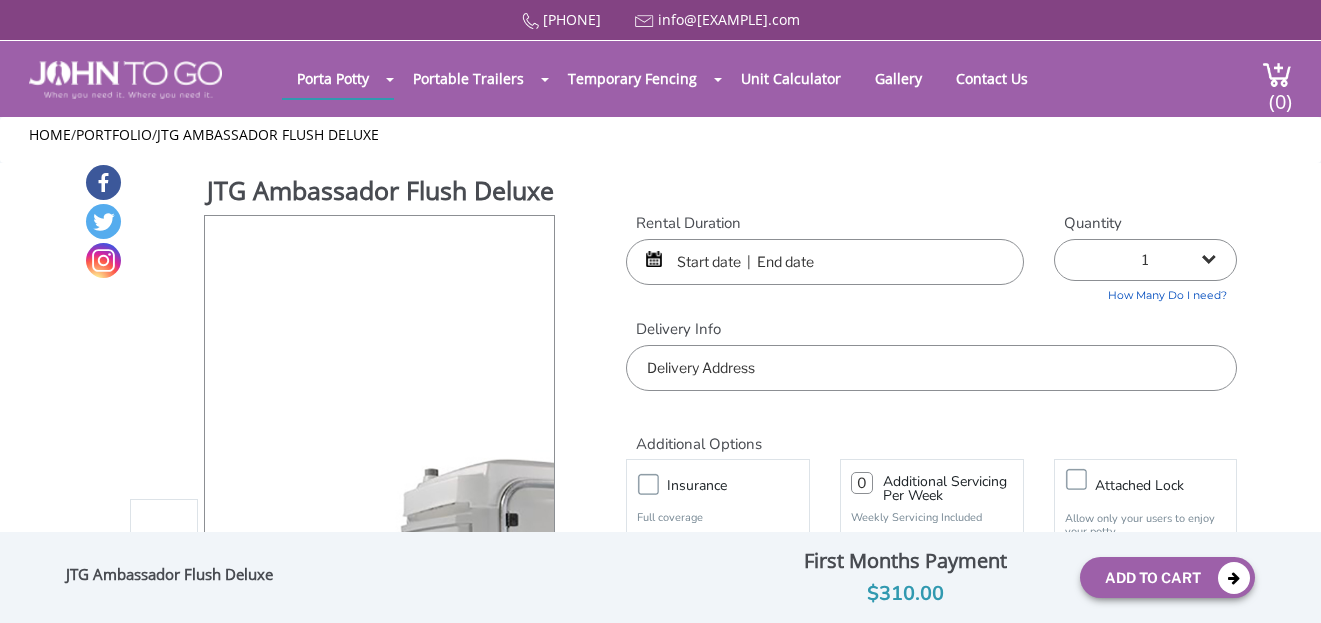 scroll, scrollTop: 0, scrollLeft: 0, axis: both 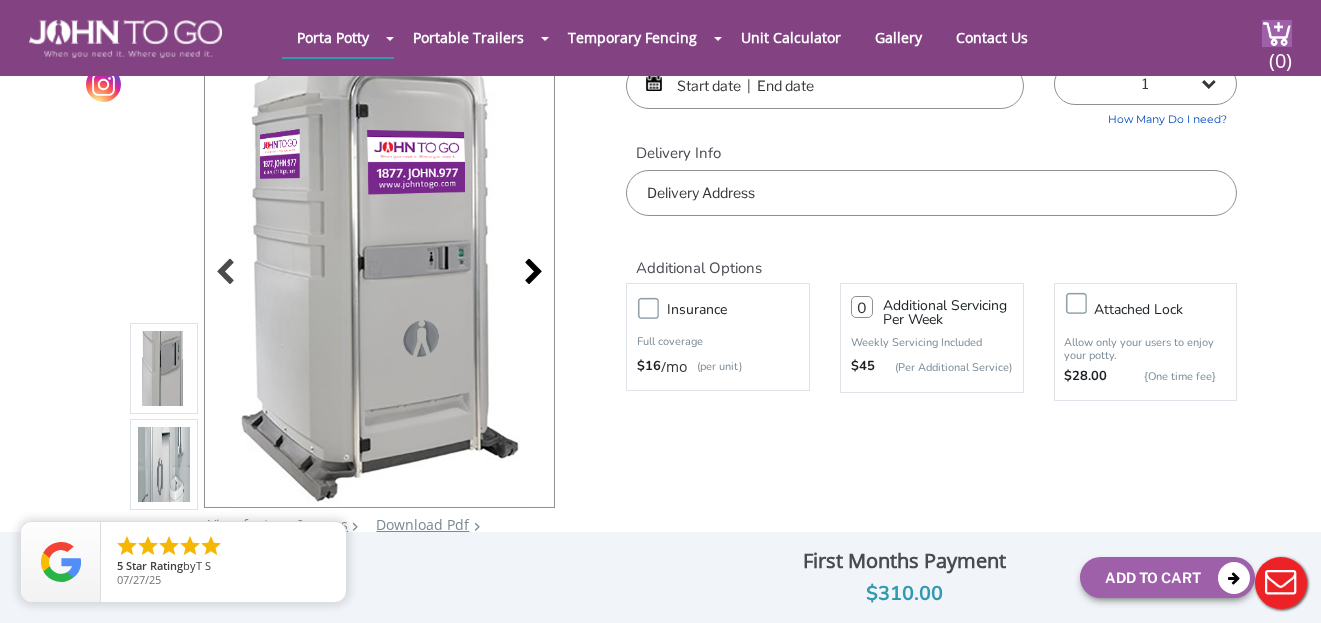 click at bounding box center [528, 274] 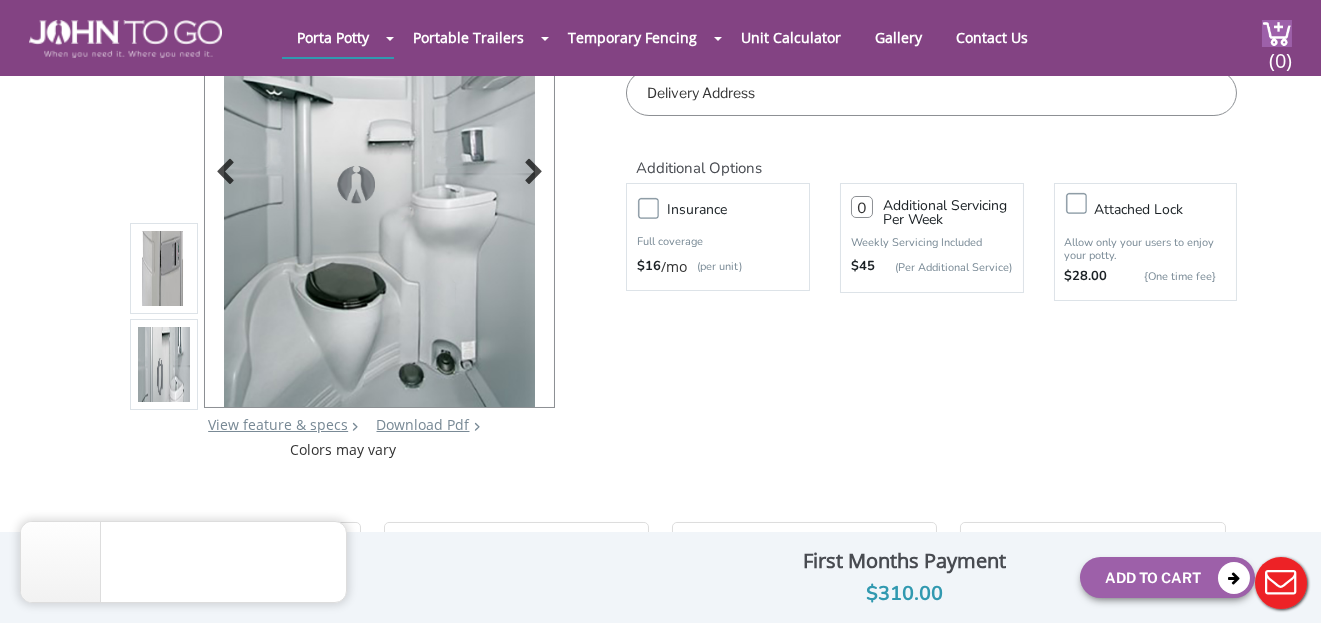 scroll, scrollTop: 100, scrollLeft: 0, axis: vertical 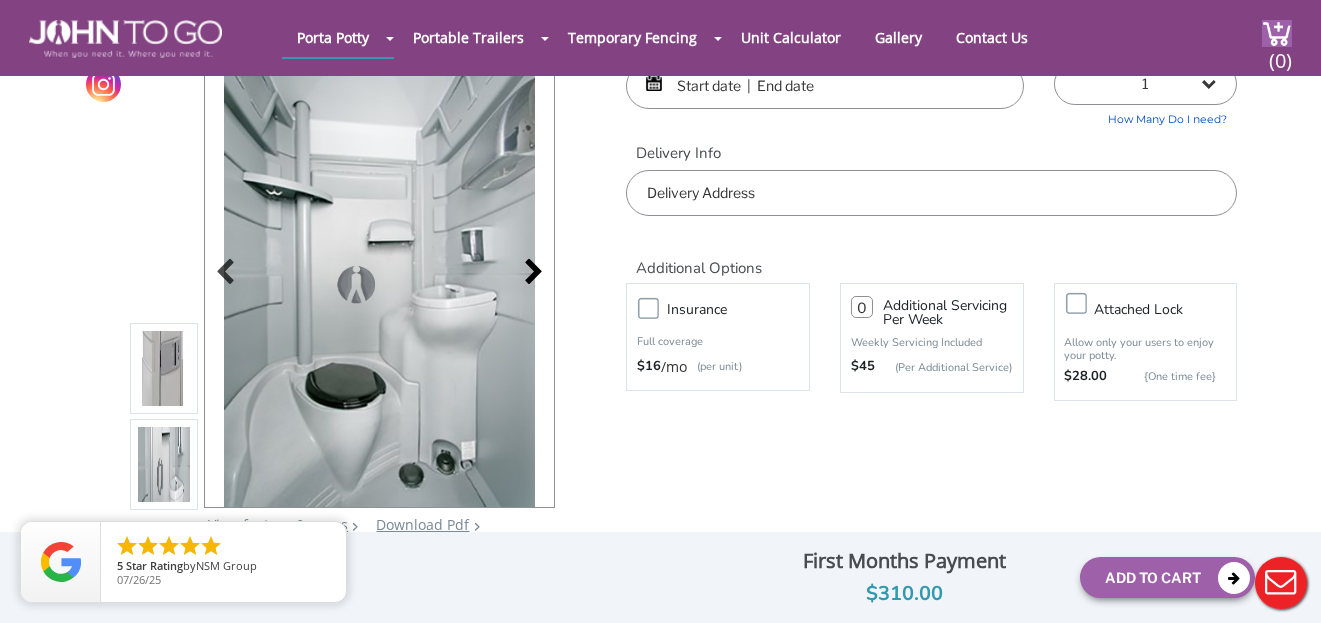 click at bounding box center (528, 274) 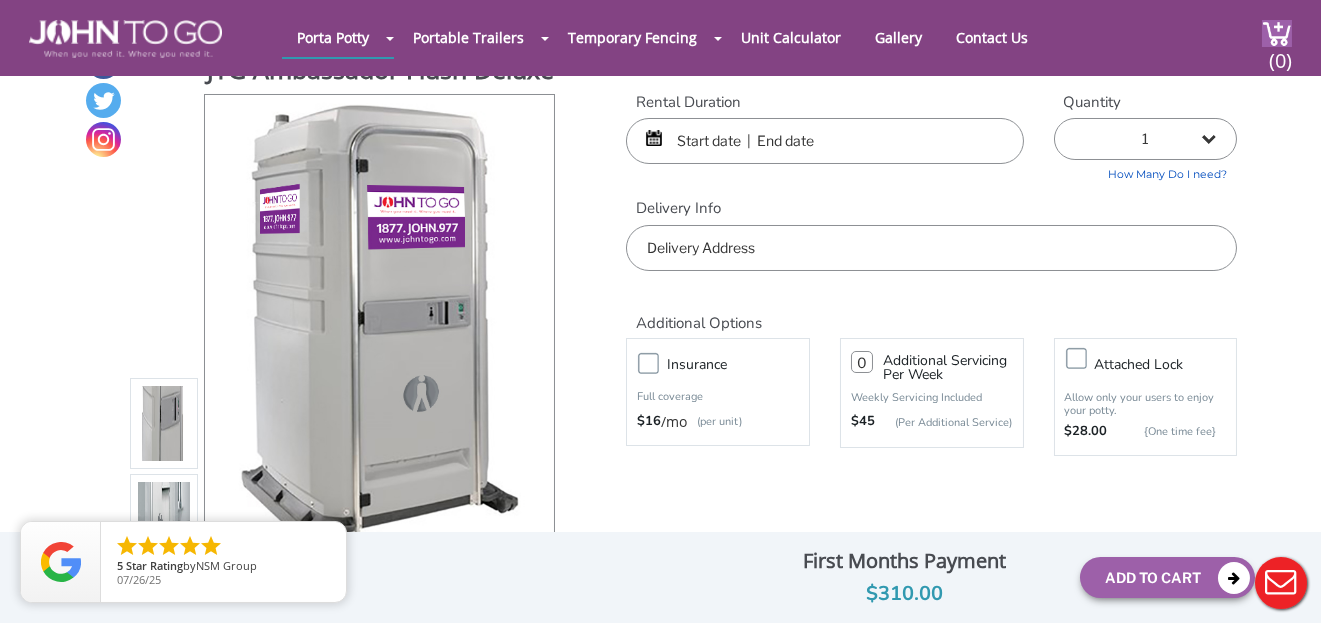 scroll, scrollTop: 0, scrollLeft: 0, axis: both 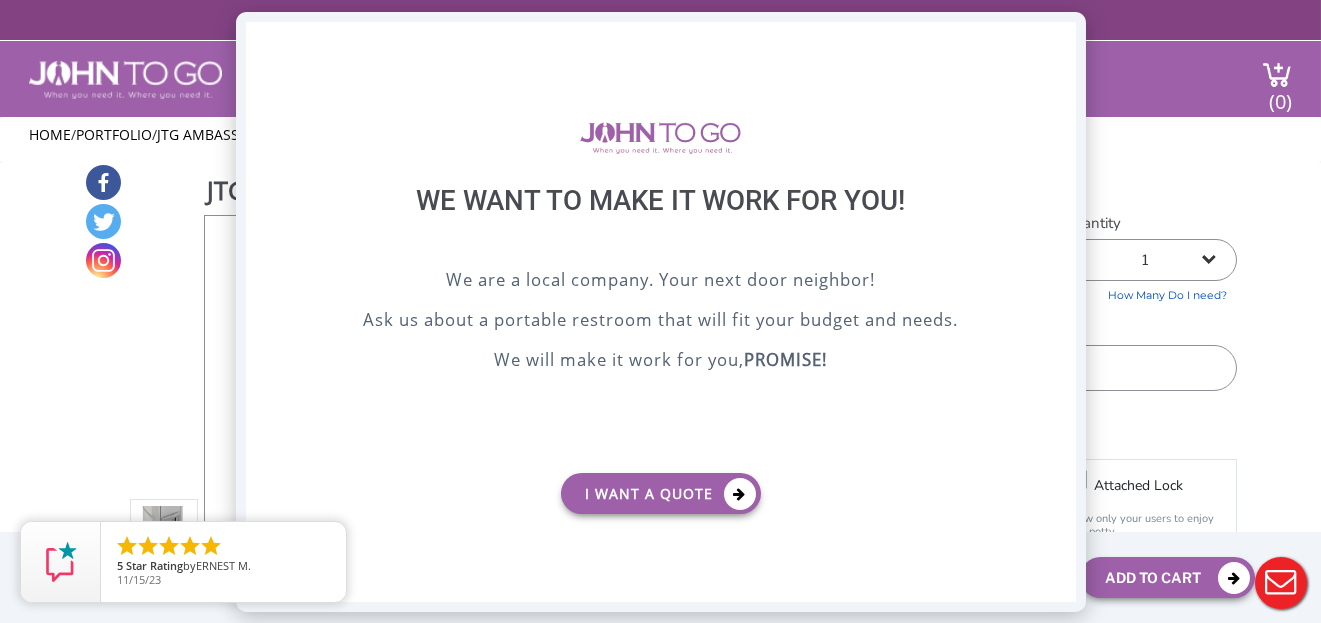 click on "X" at bounding box center [1059, 39] 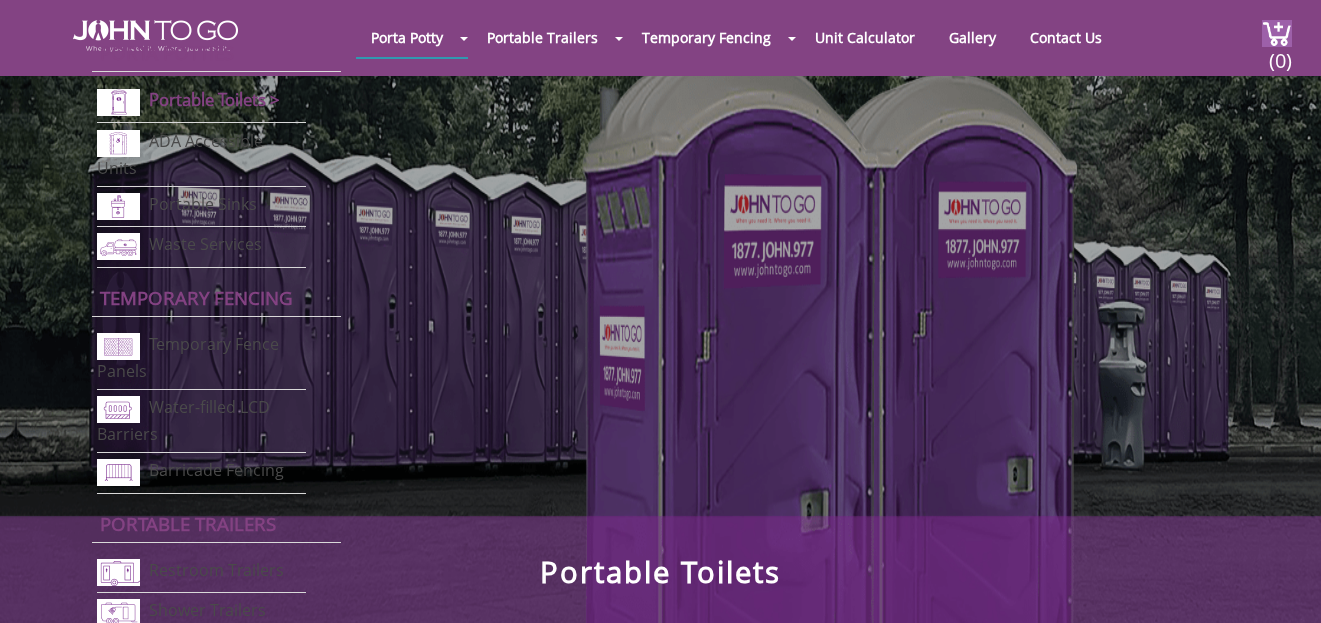 scroll, scrollTop: 1369, scrollLeft: 0, axis: vertical 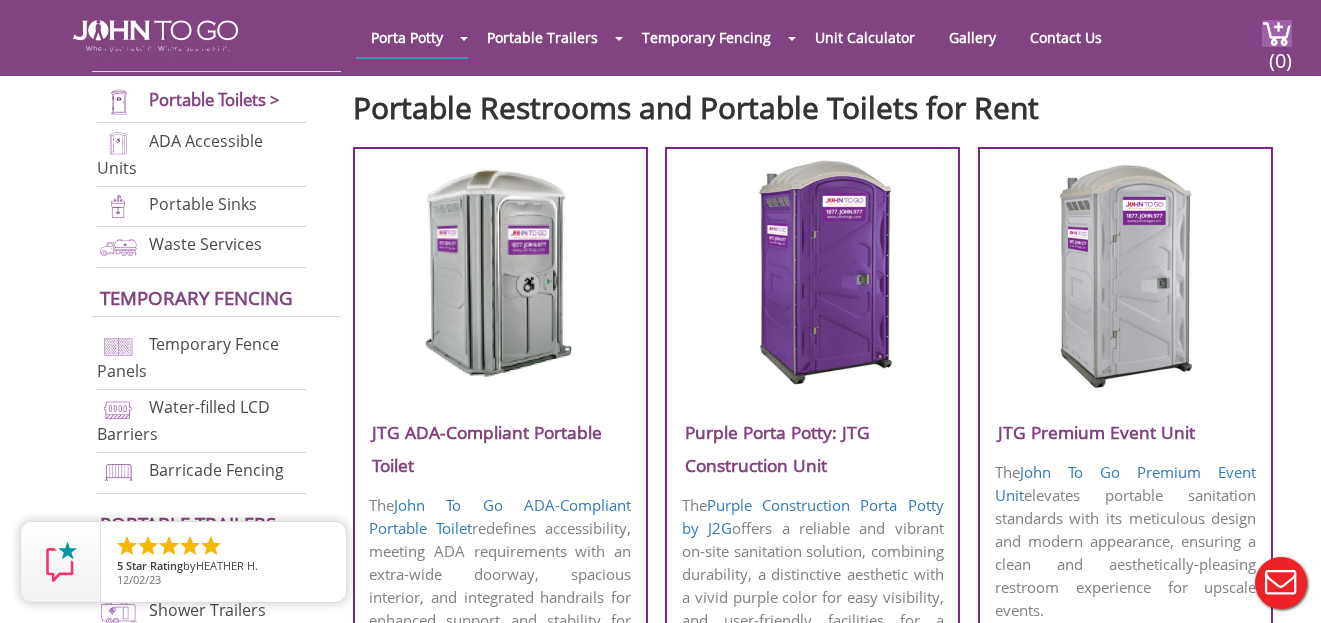 click at bounding box center (1125, 273) 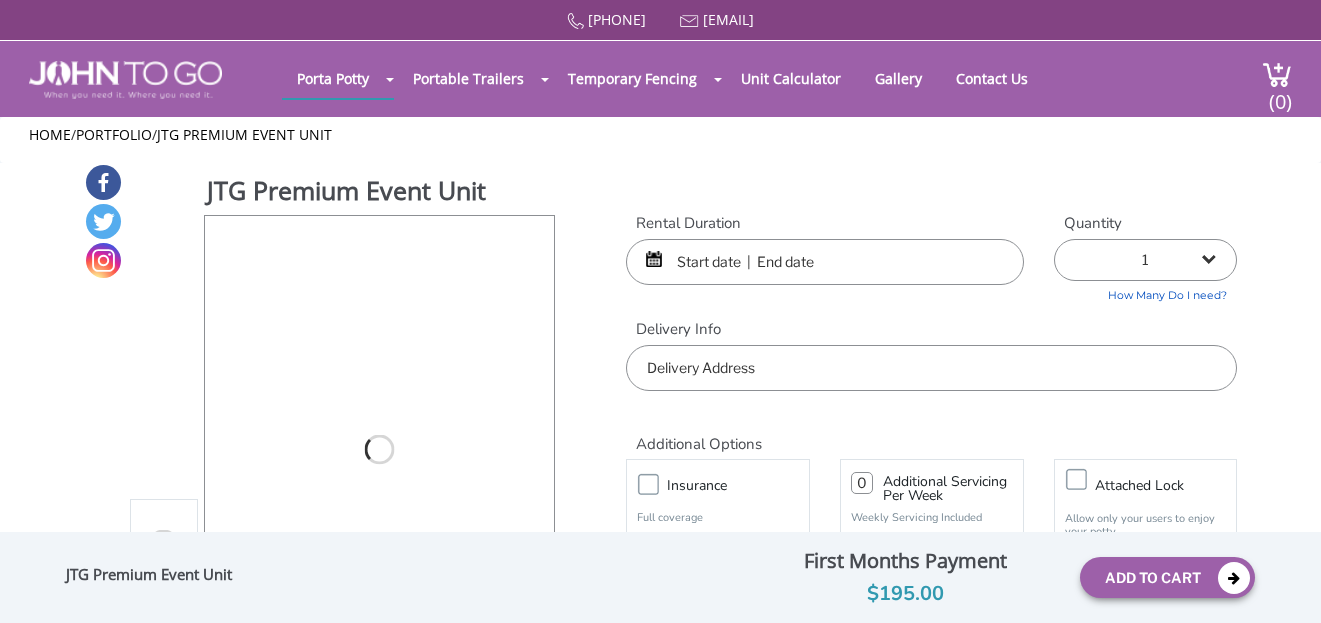 scroll, scrollTop: 0, scrollLeft: 0, axis: both 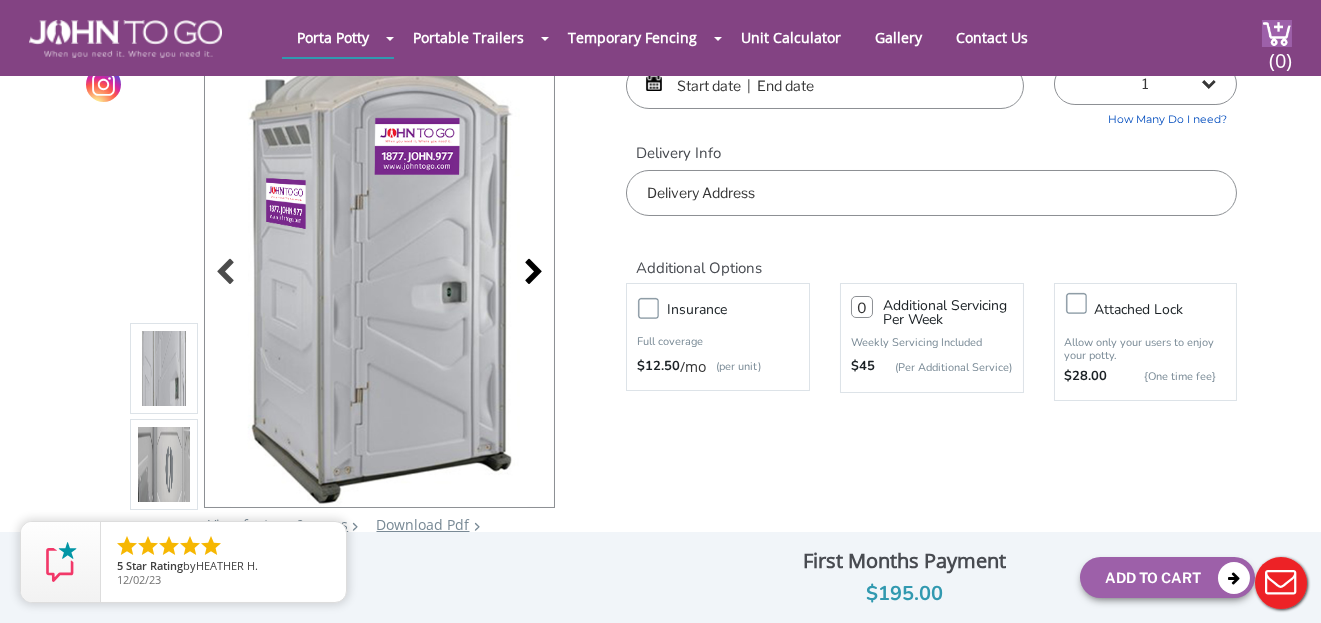 click at bounding box center [528, 274] 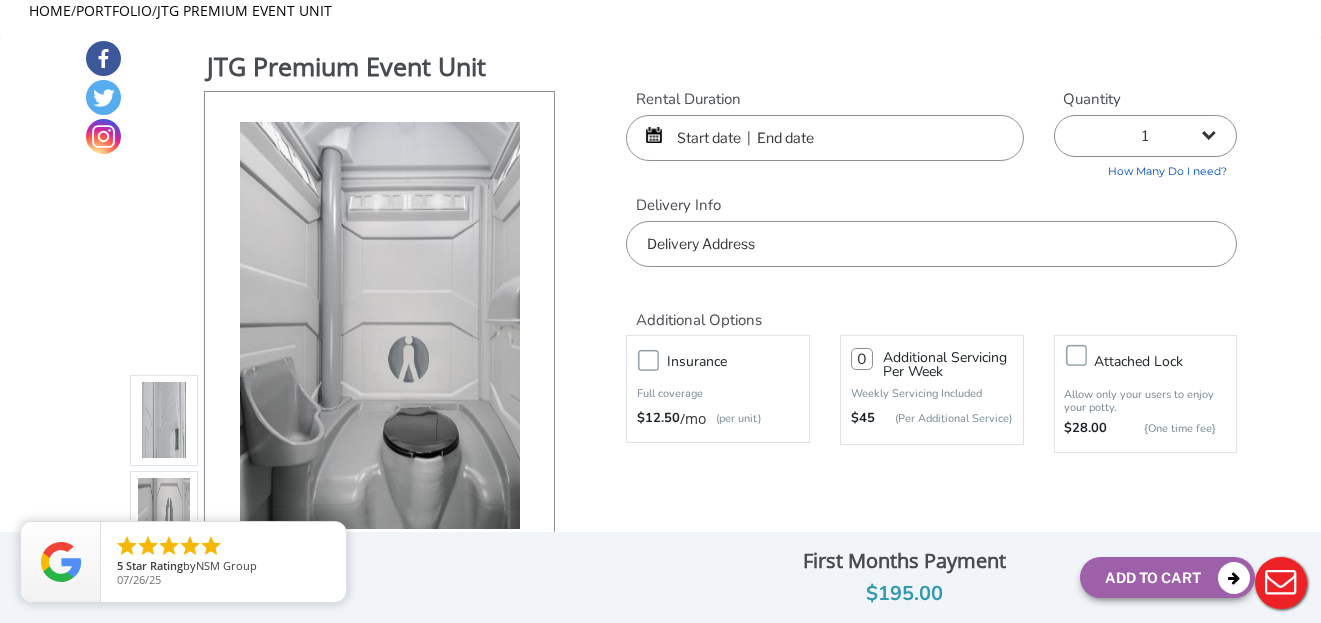 scroll, scrollTop: 200, scrollLeft: 0, axis: vertical 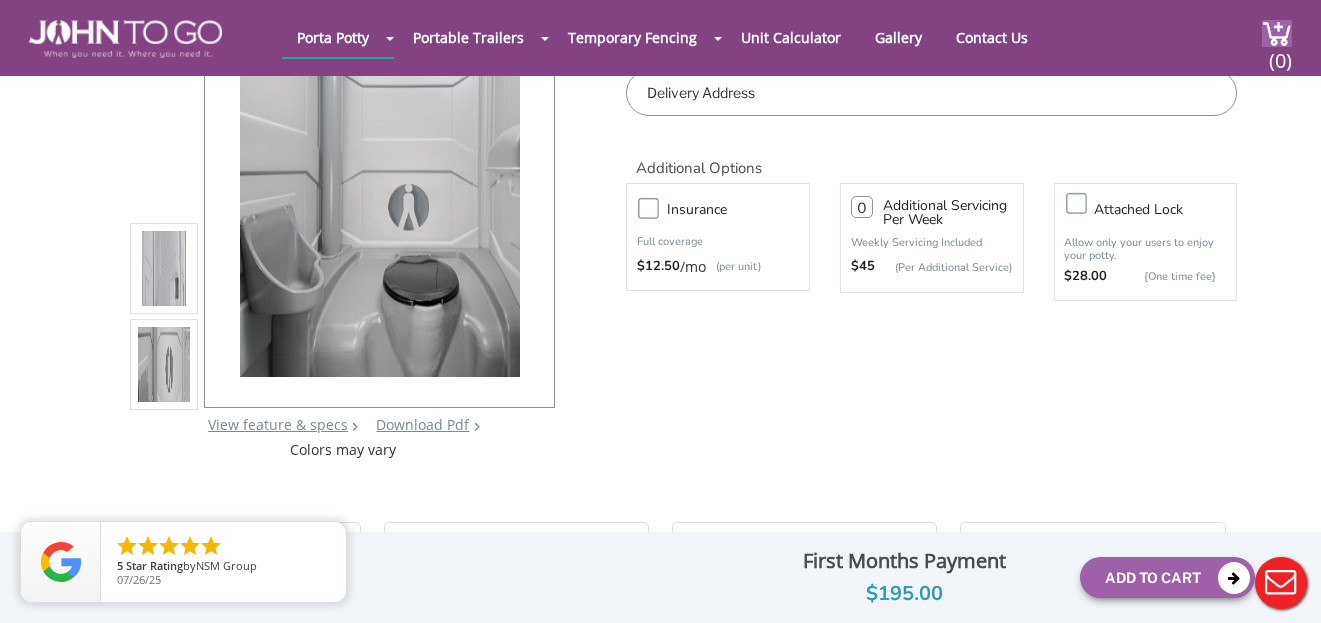 click at bounding box center (164, 367) 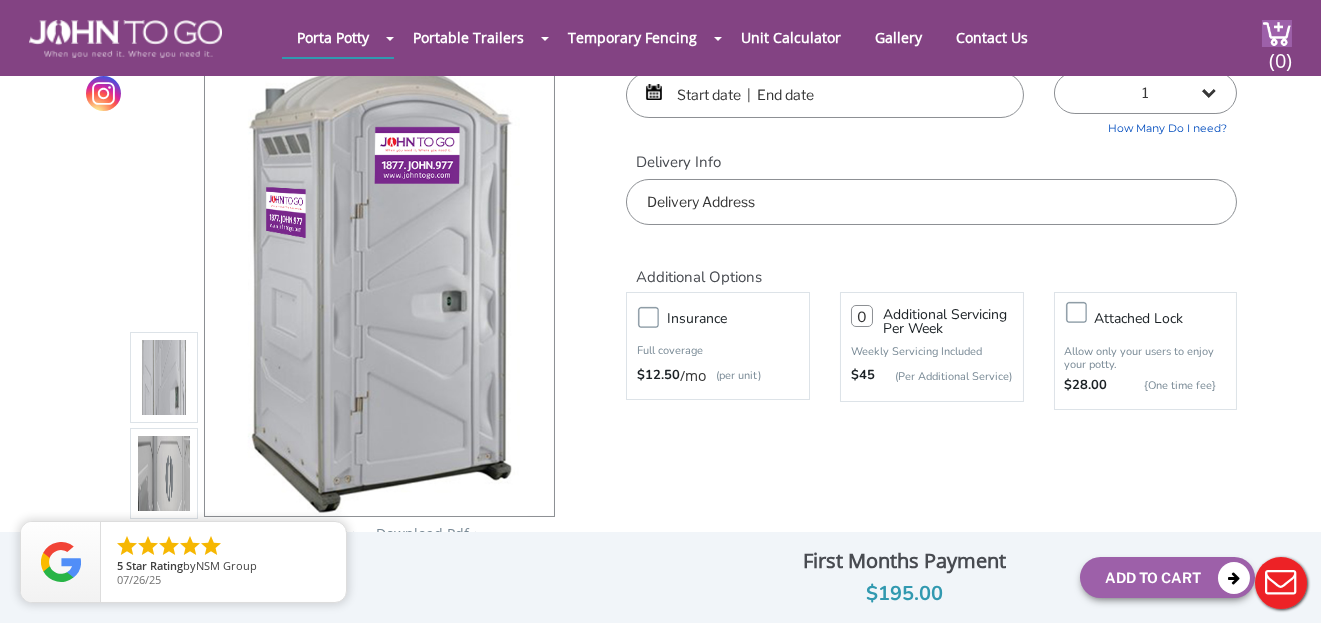 scroll, scrollTop: 0, scrollLeft: 0, axis: both 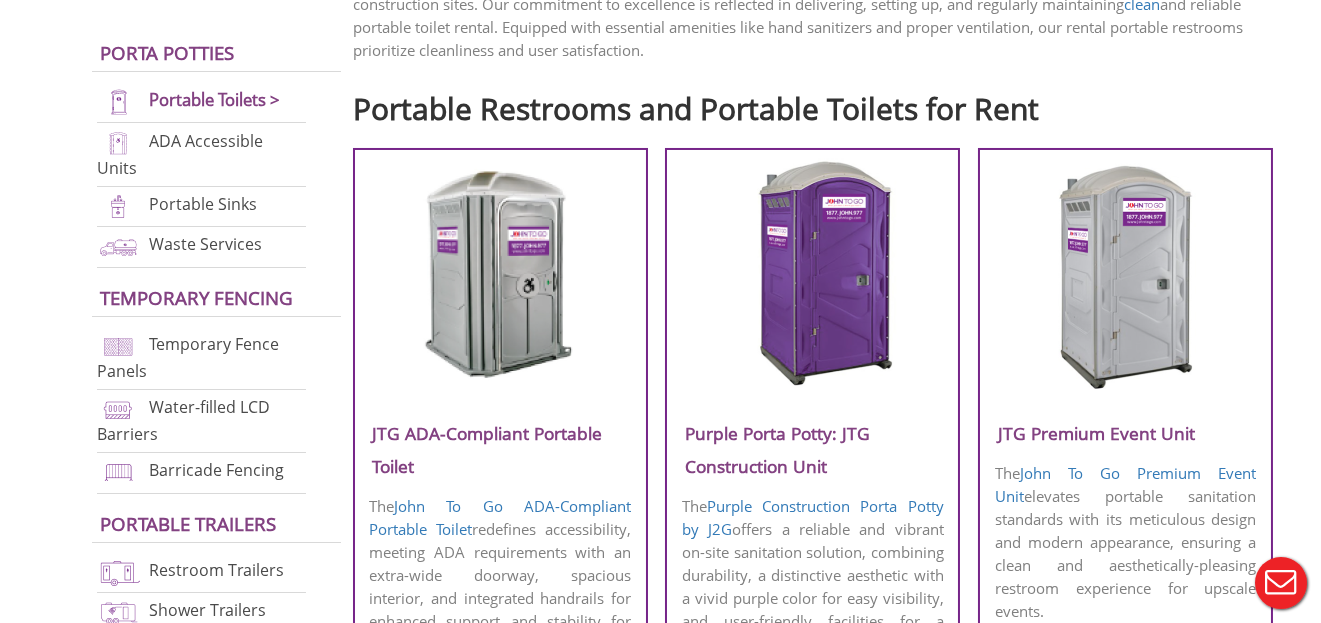 click at bounding box center (500, 274) 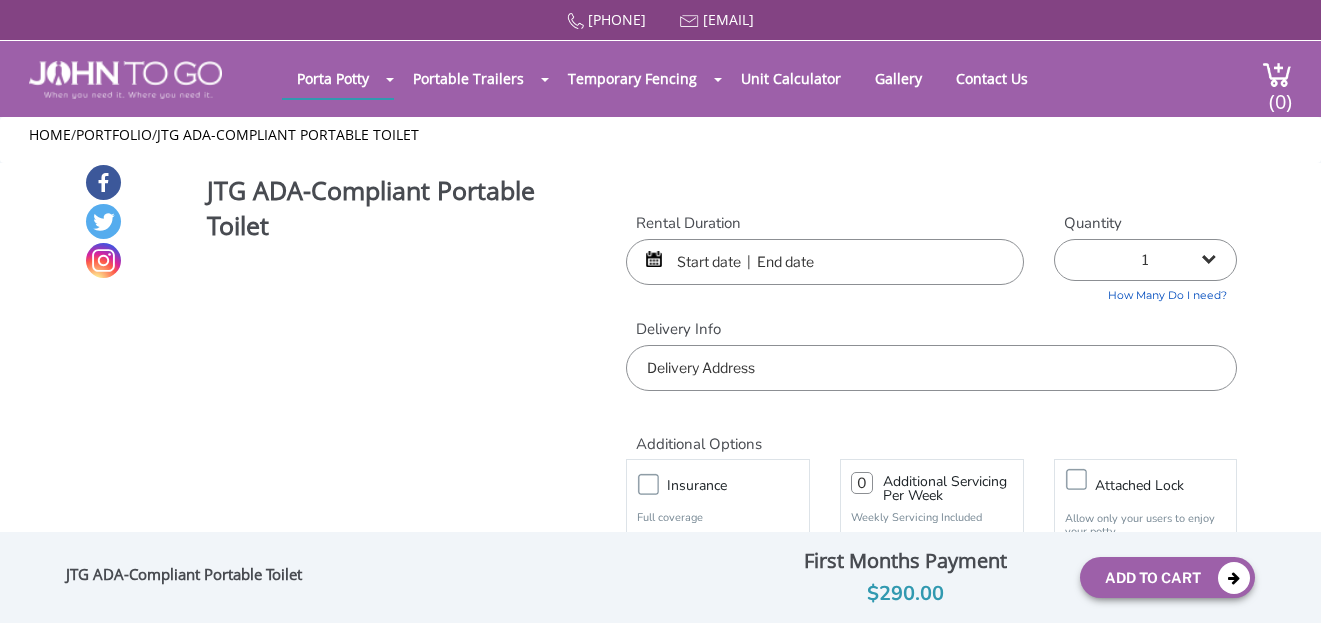 scroll, scrollTop: 0, scrollLeft: 0, axis: both 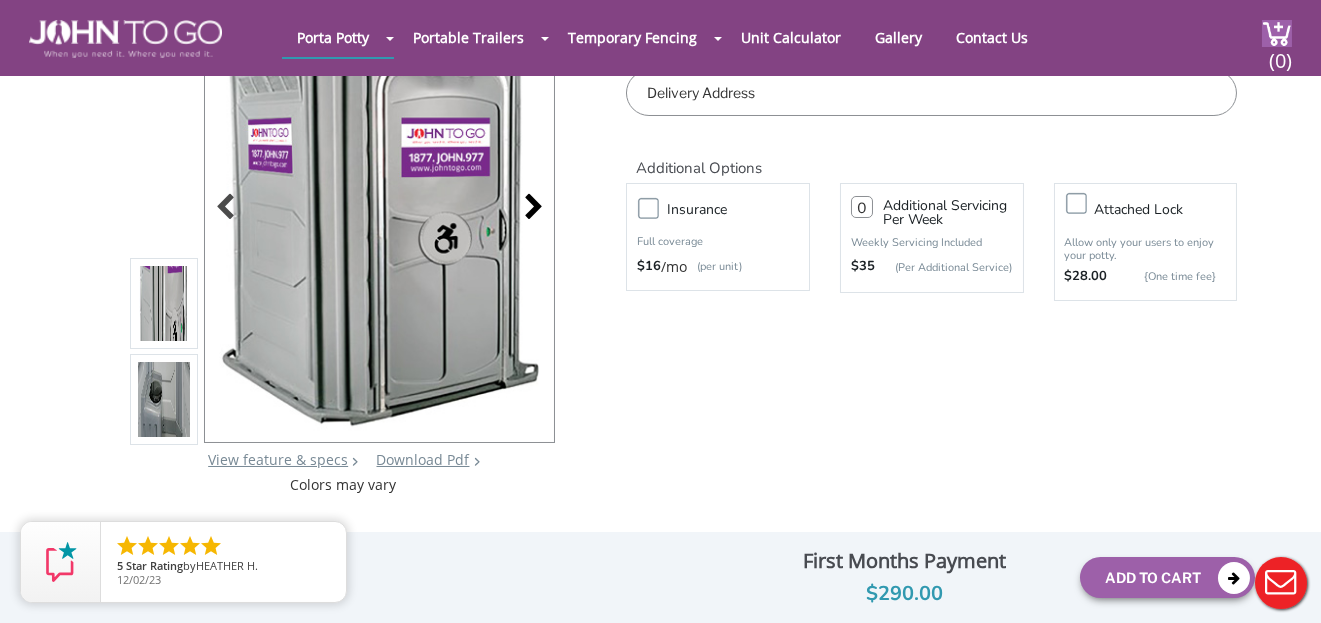 click at bounding box center (528, 209) 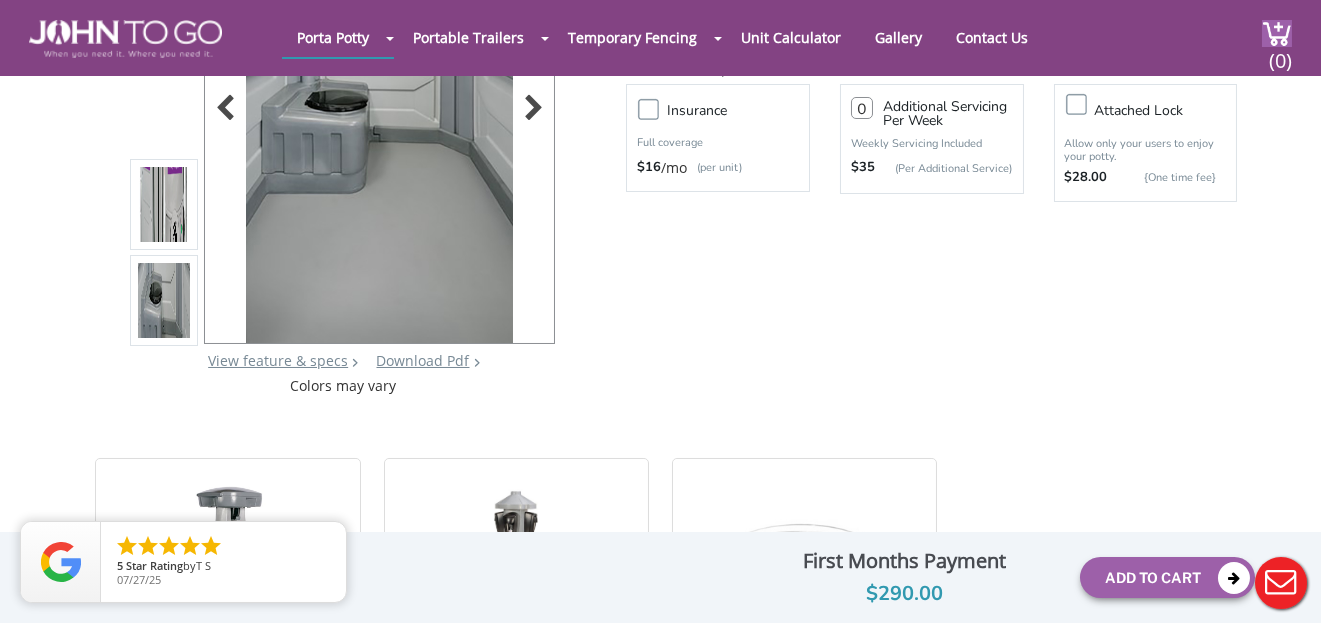 scroll, scrollTop: 0, scrollLeft: 0, axis: both 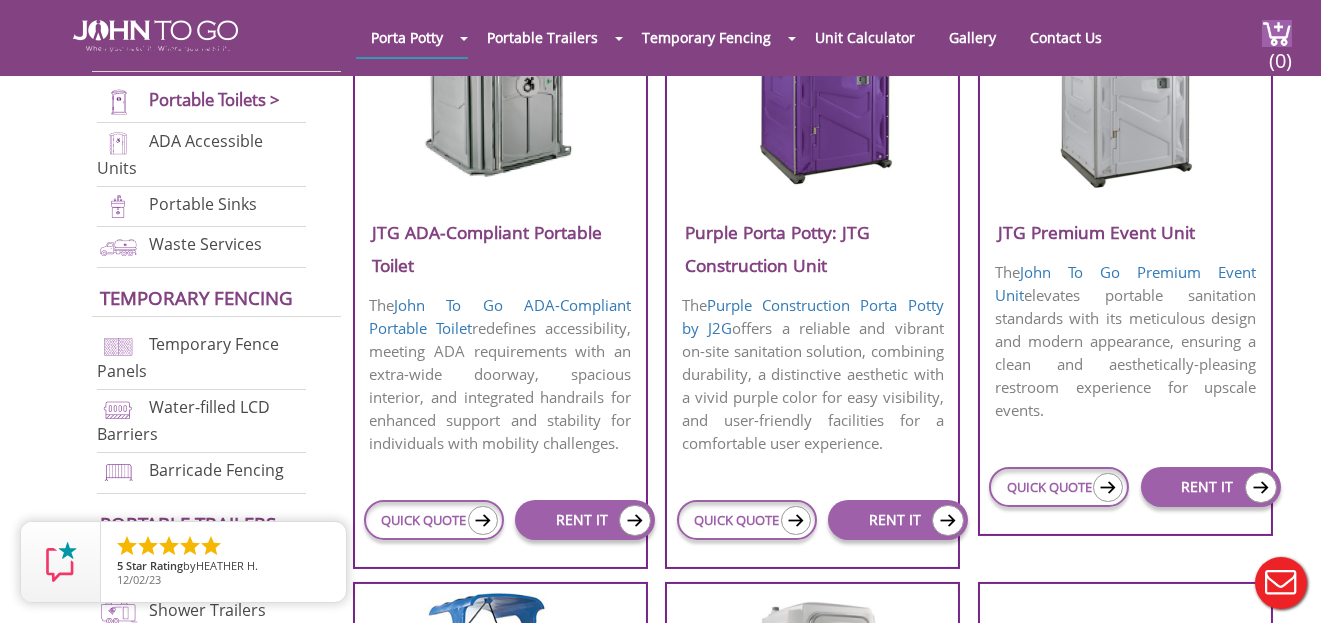 click at bounding box center [812, 73] 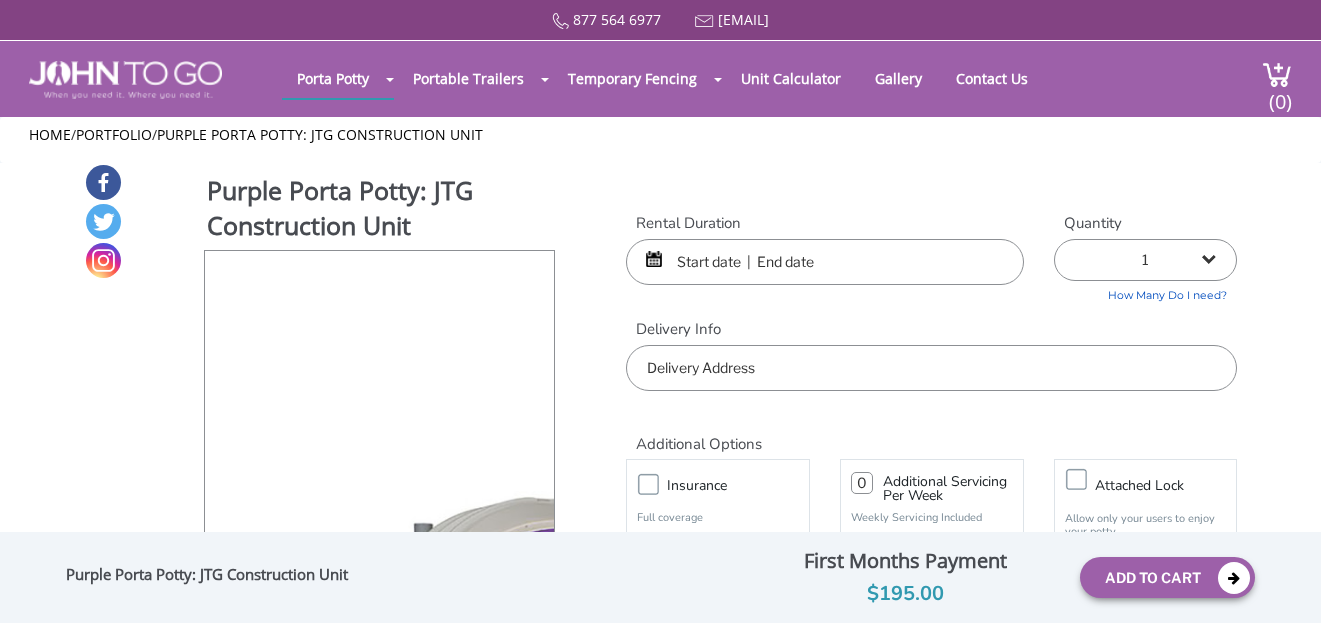 scroll, scrollTop: 0, scrollLeft: 0, axis: both 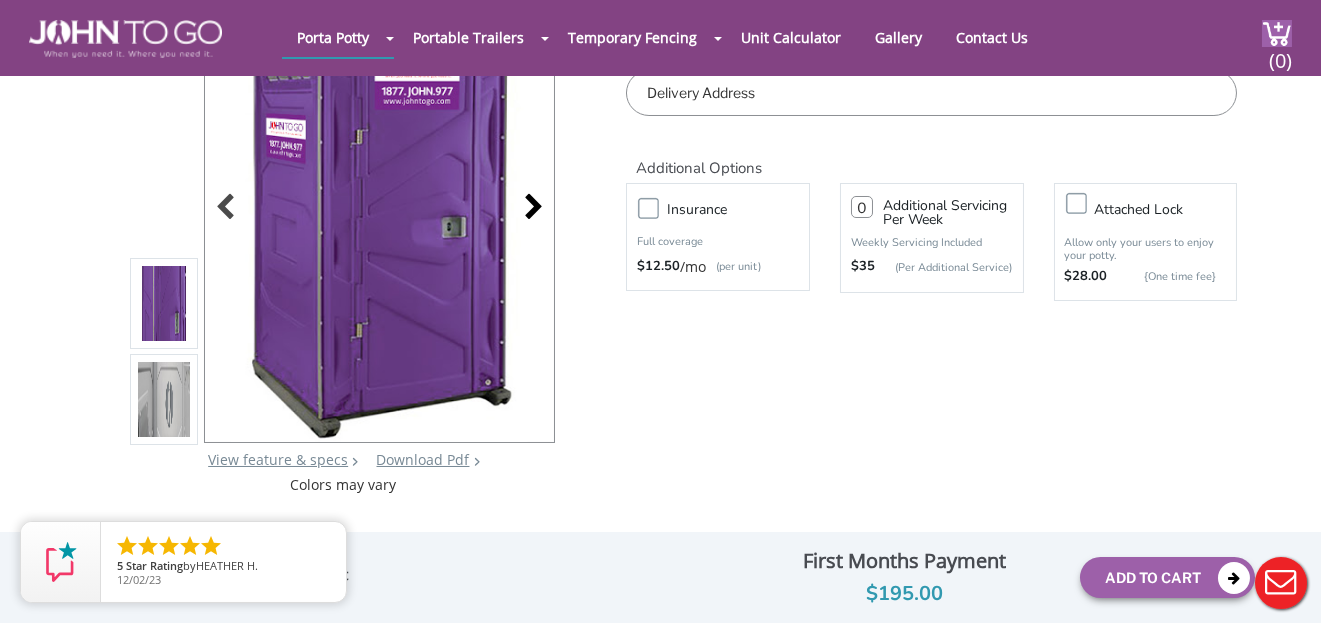 click at bounding box center (528, 209) 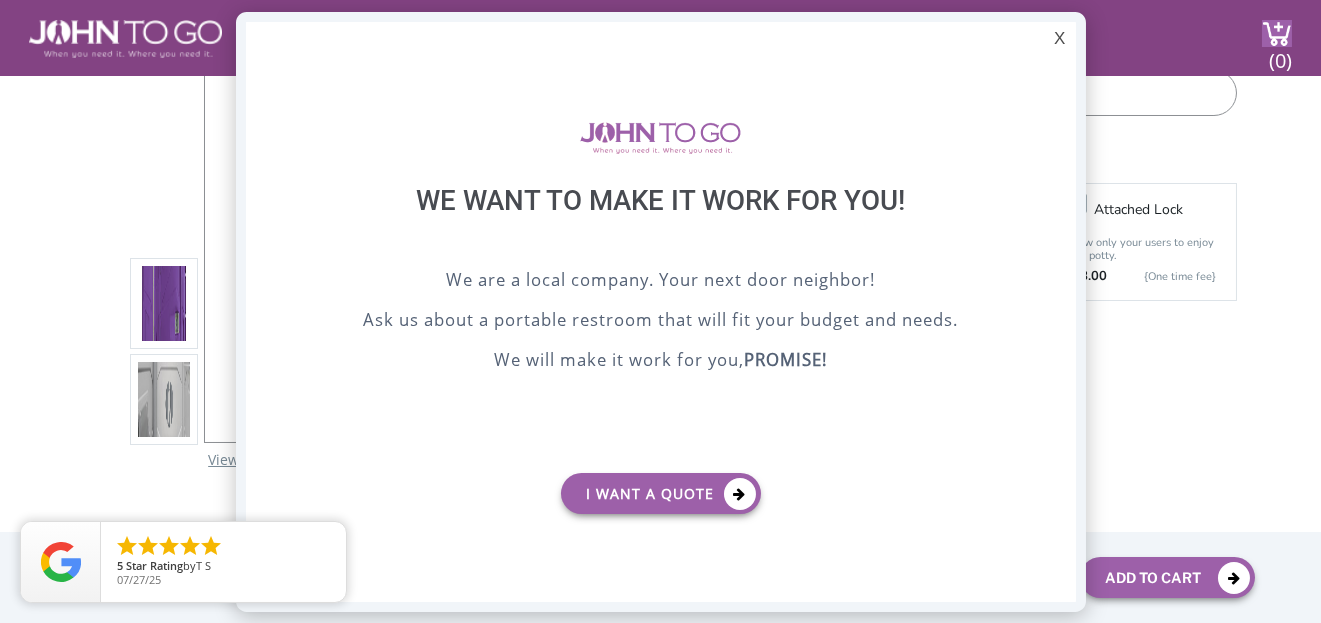 scroll, scrollTop: 0, scrollLeft: 0, axis: both 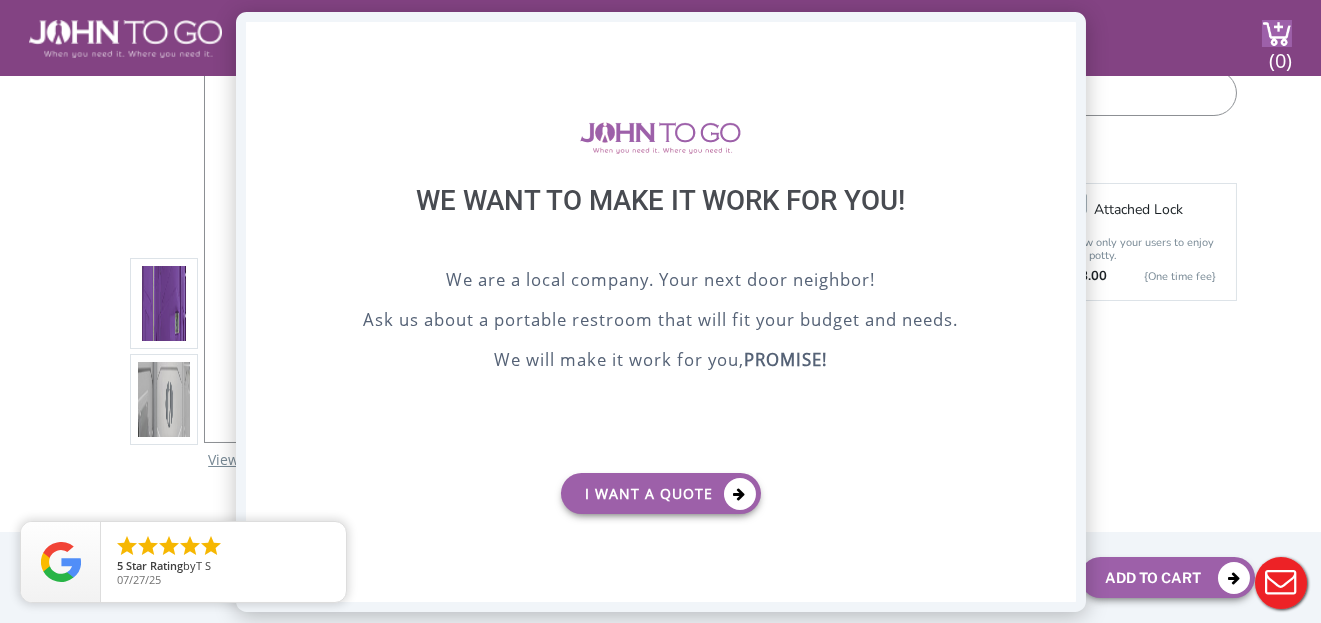 click on "X" at bounding box center [1059, 39] 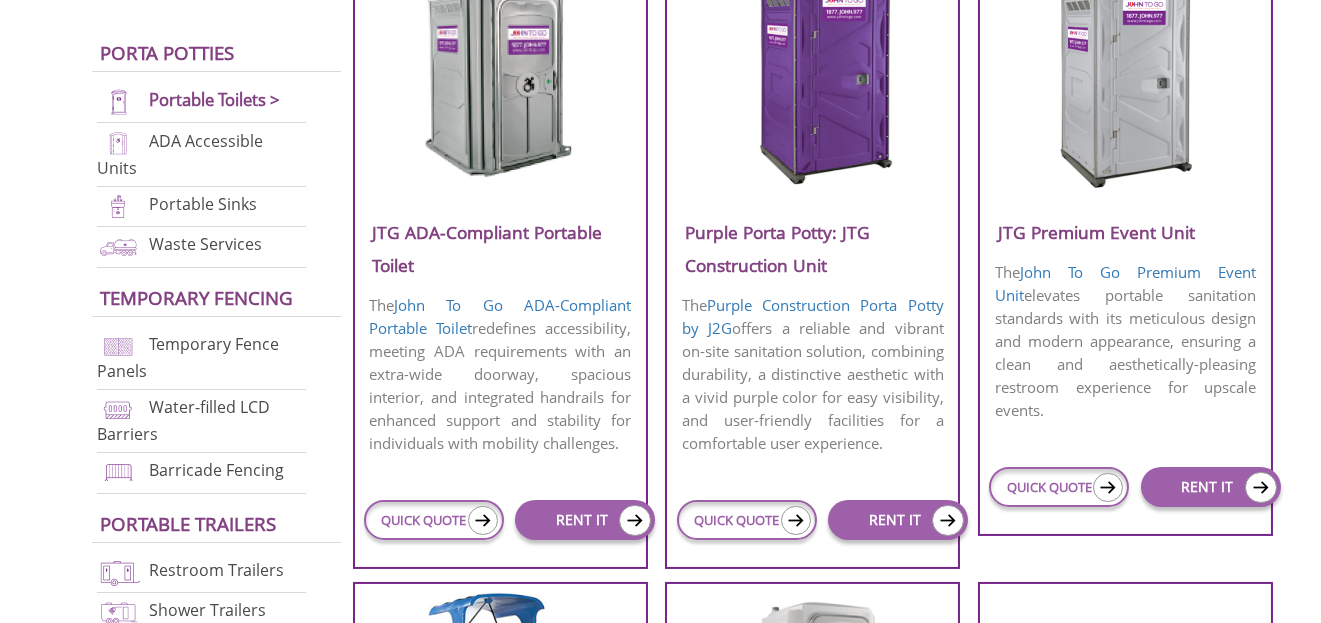 scroll, scrollTop: 900, scrollLeft: 0, axis: vertical 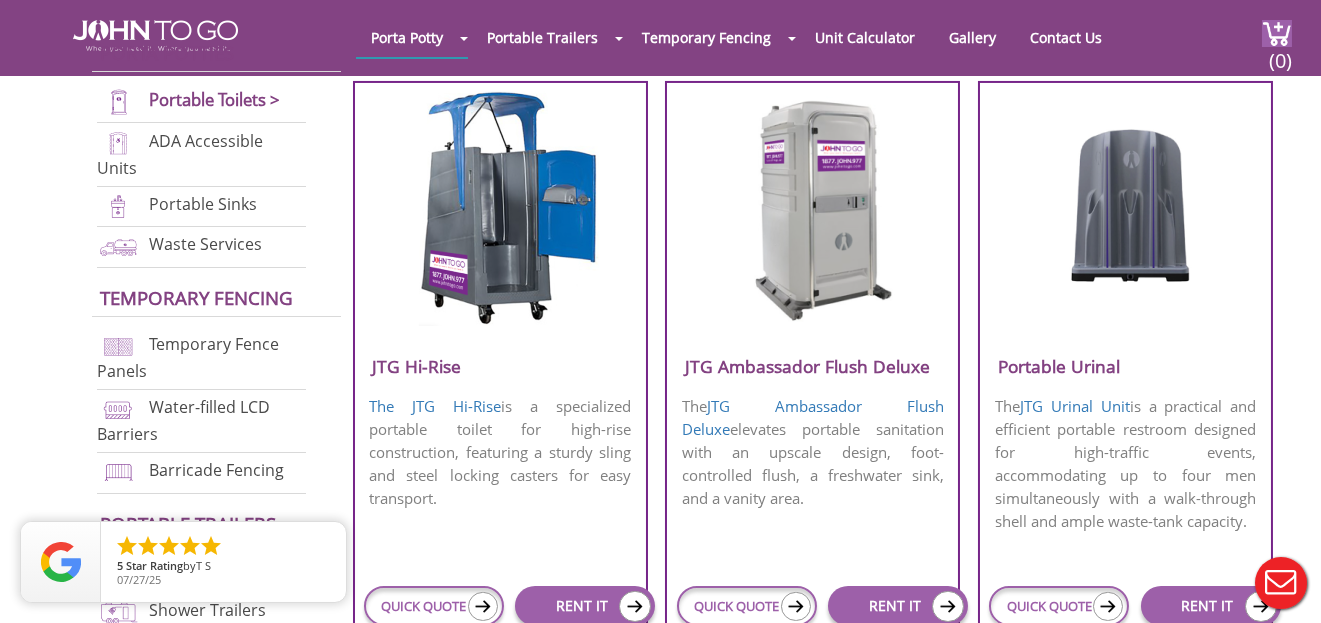 click at bounding box center (812, 207) 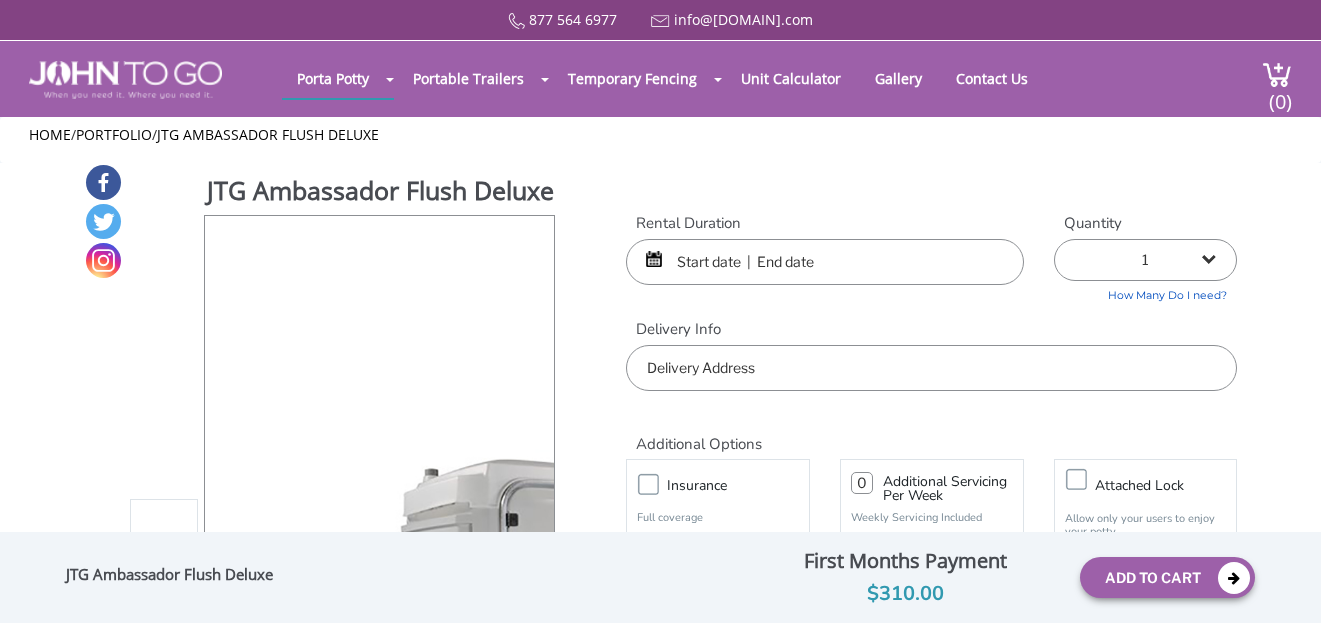 scroll, scrollTop: 0, scrollLeft: 0, axis: both 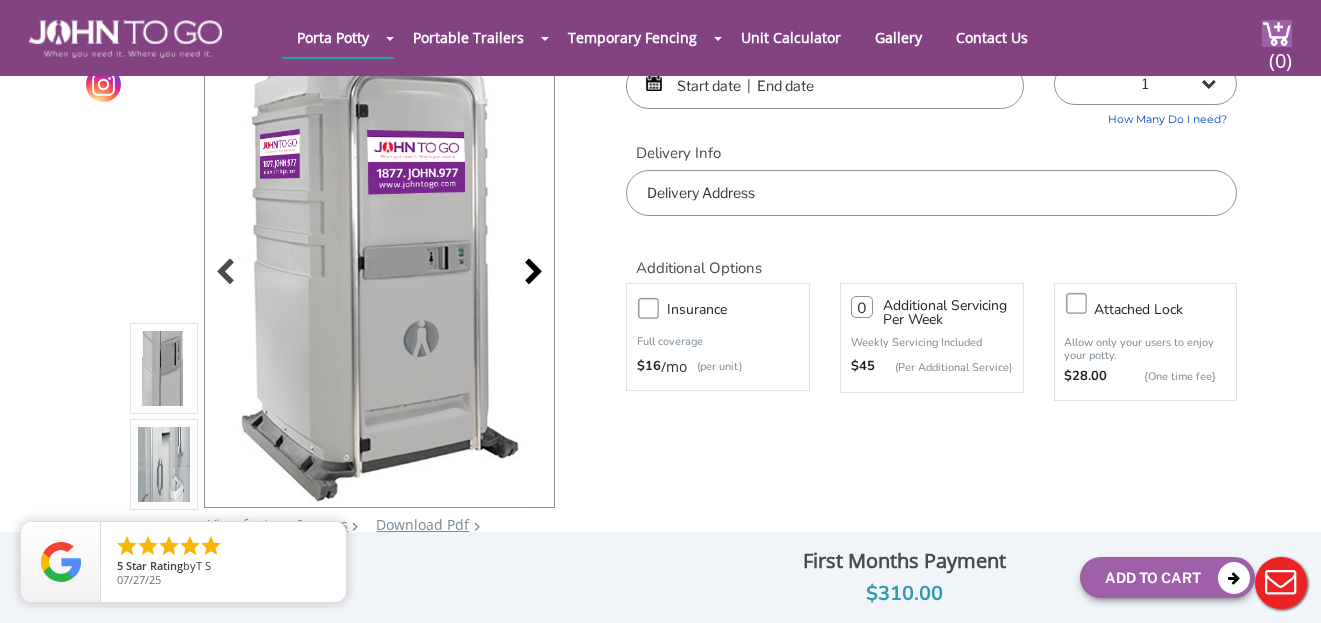 click at bounding box center (528, 274) 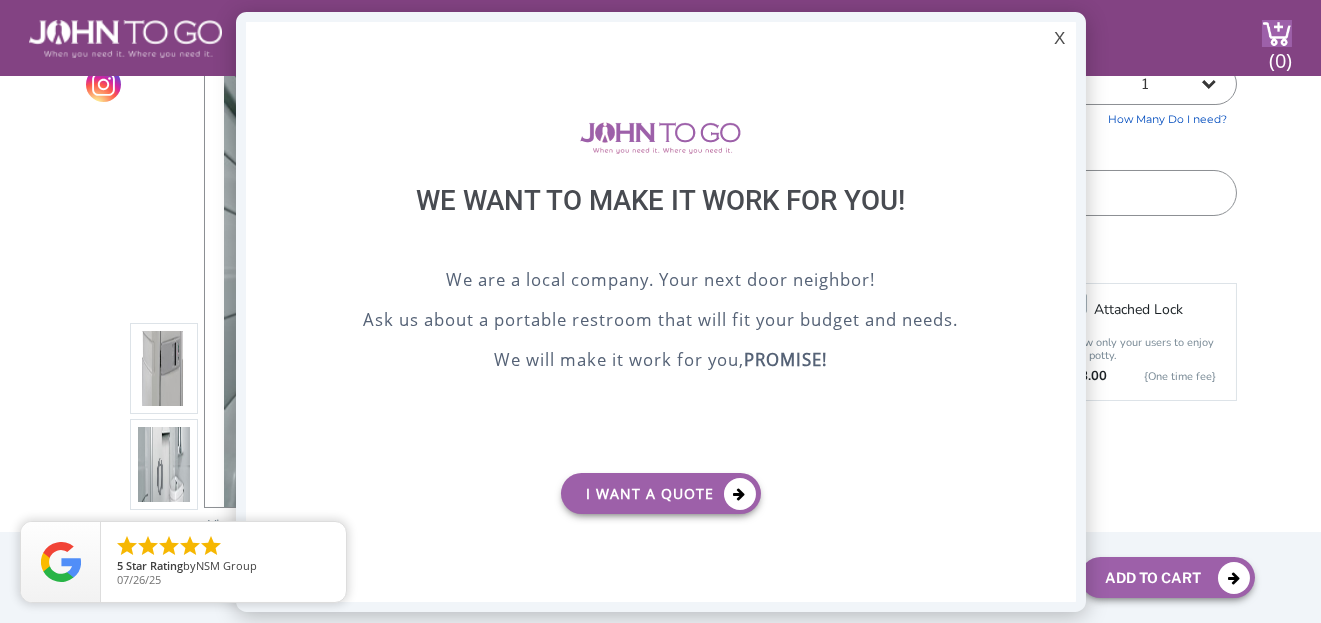scroll, scrollTop: 0, scrollLeft: 0, axis: both 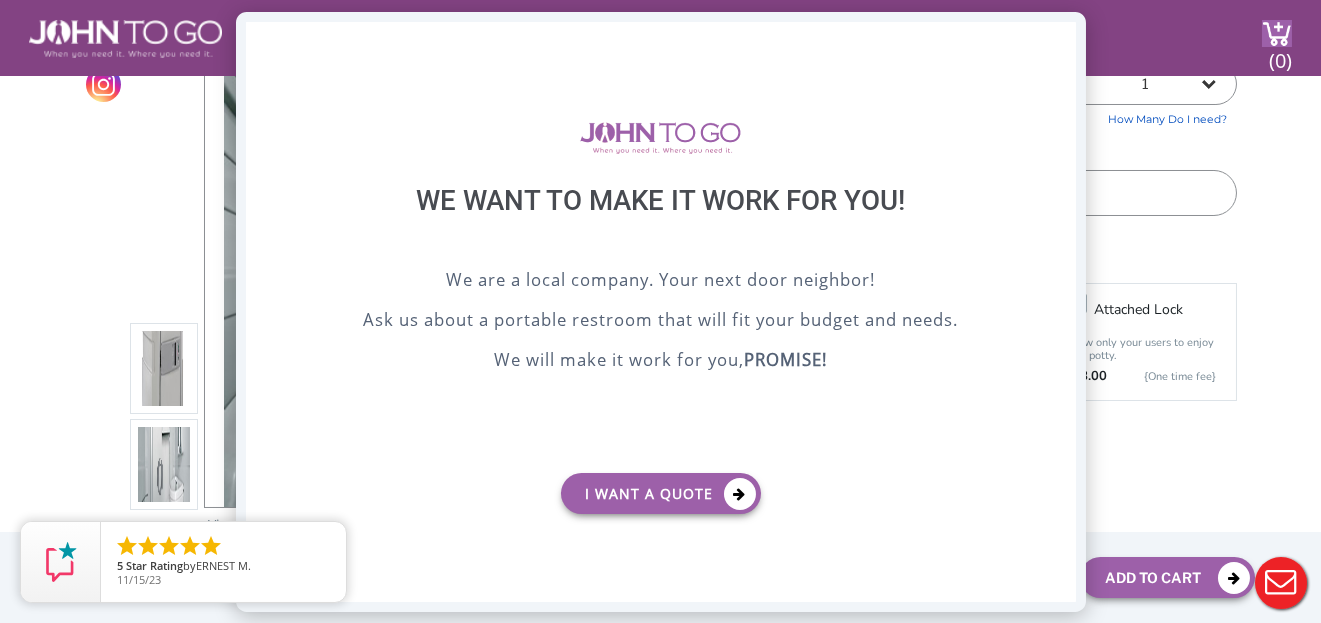 click on "X" at bounding box center [1059, 39] 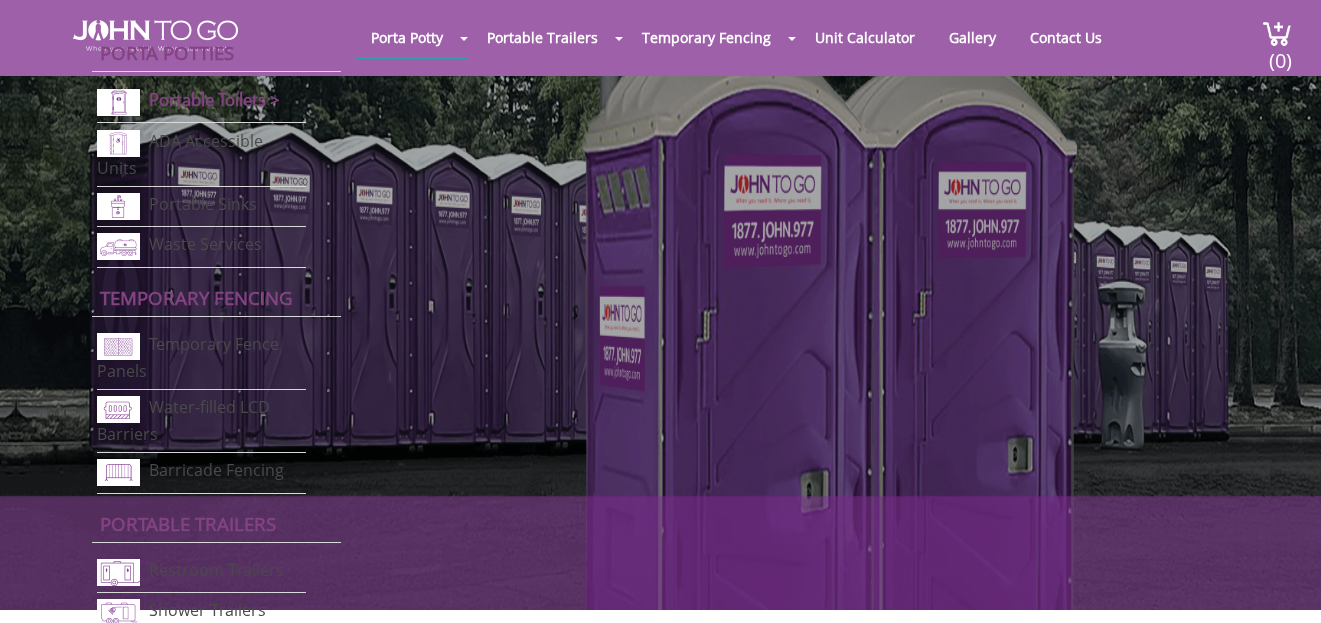 scroll, scrollTop: 1370, scrollLeft: 0, axis: vertical 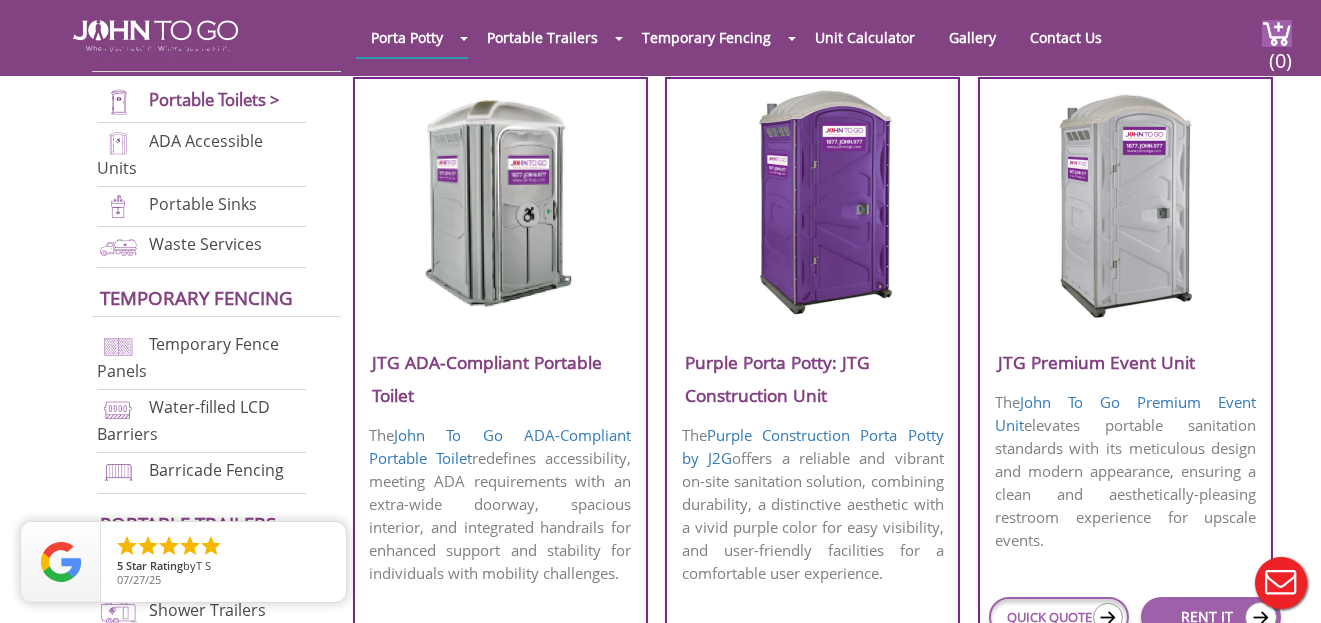 click at bounding box center (1125, 203) 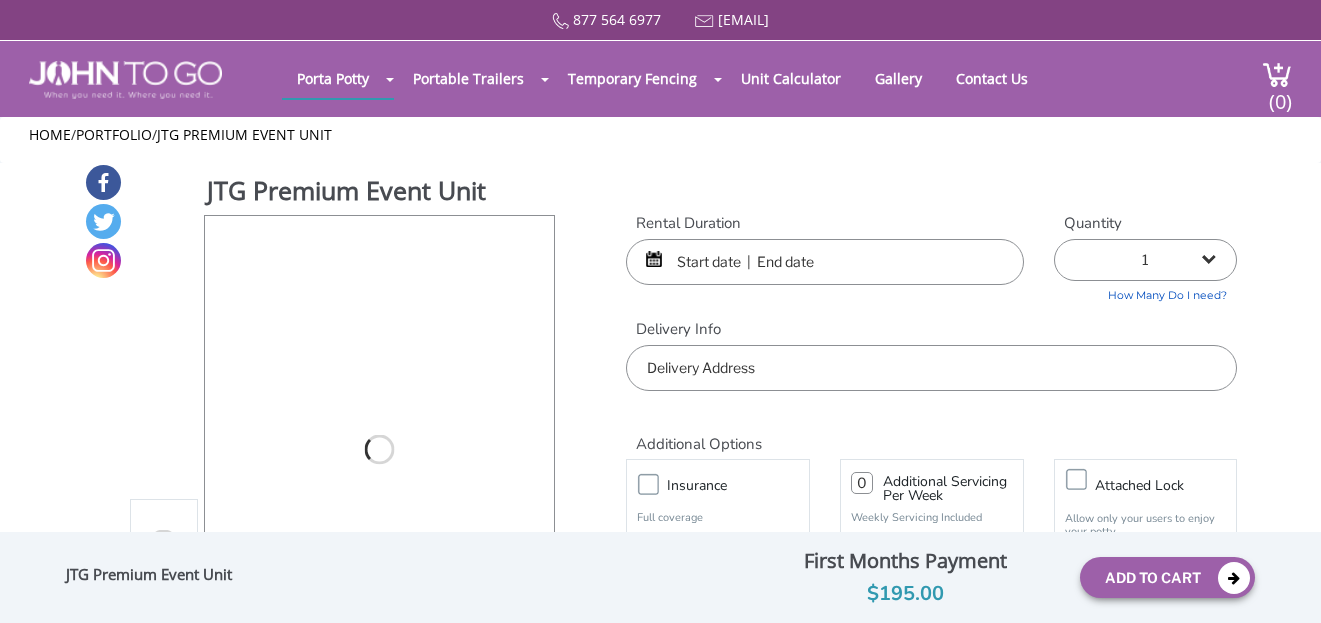 scroll, scrollTop: 0, scrollLeft: 0, axis: both 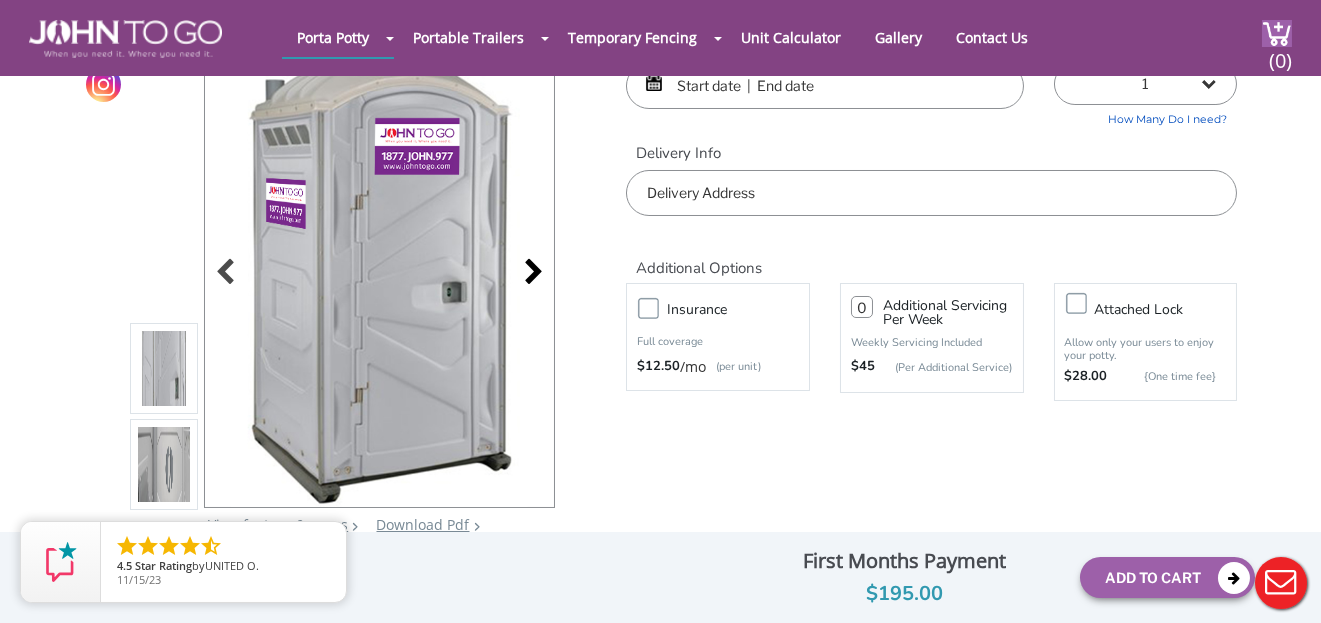 click at bounding box center (528, 274) 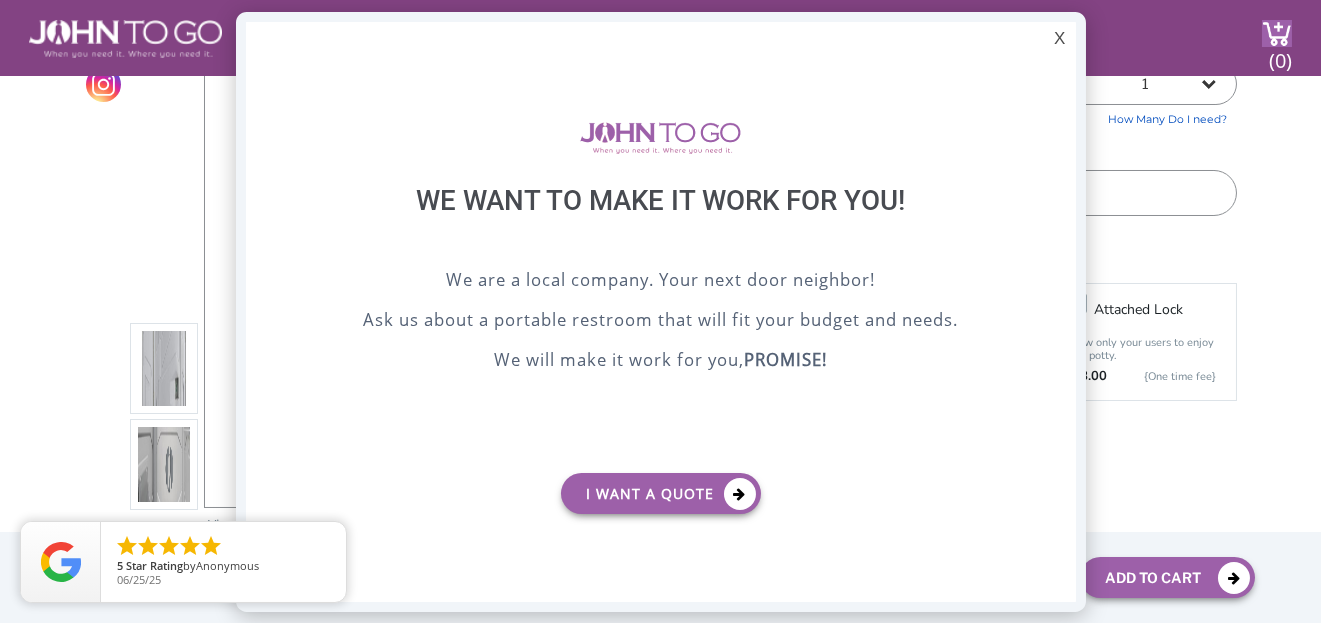 scroll, scrollTop: 0, scrollLeft: 0, axis: both 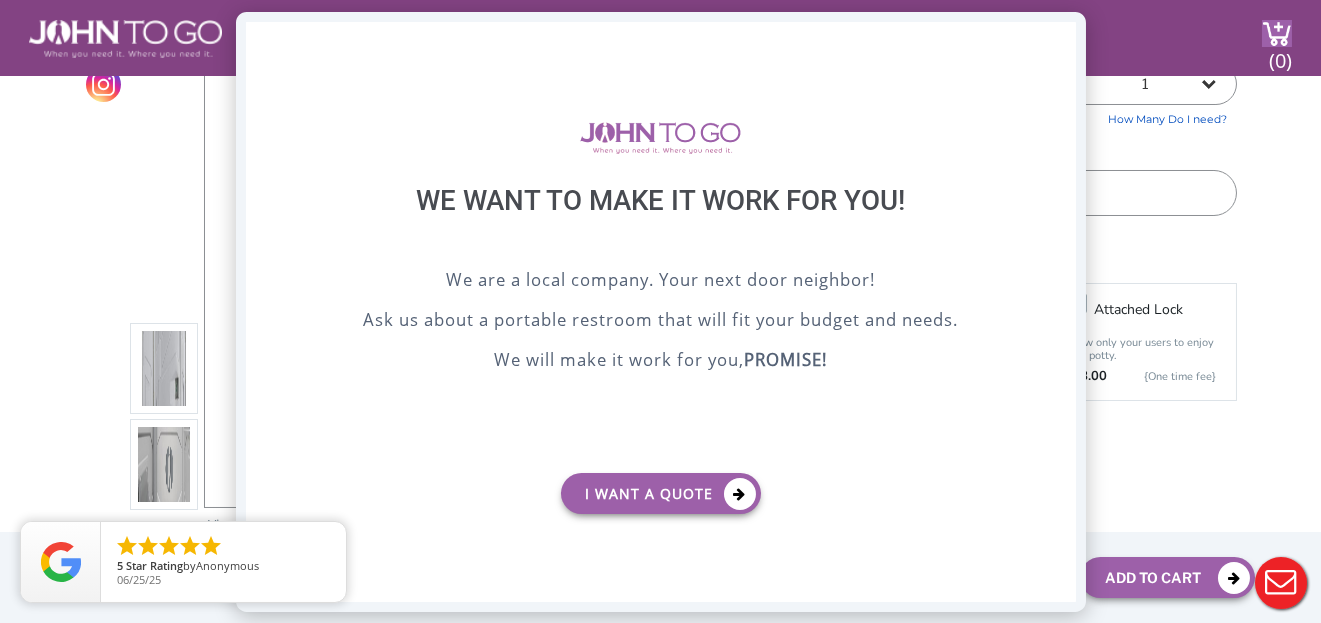 click on "X" at bounding box center (1059, 39) 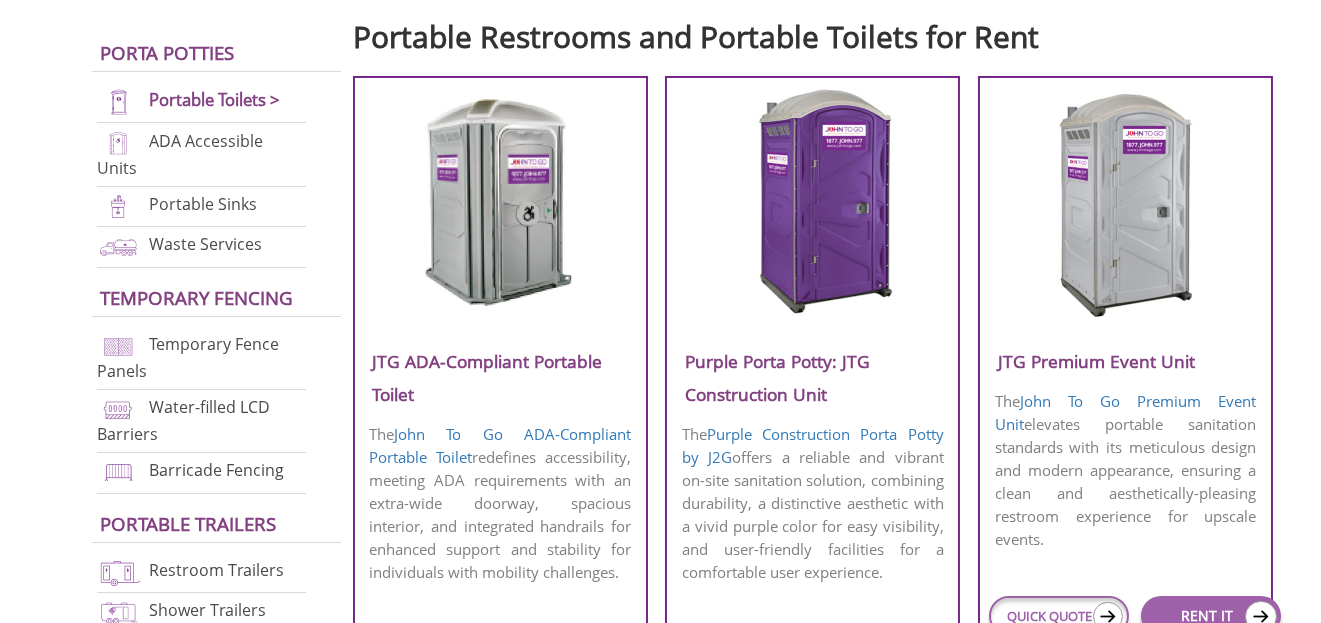 scroll, scrollTop: 770, scrollLeft: 0, axis: vertical 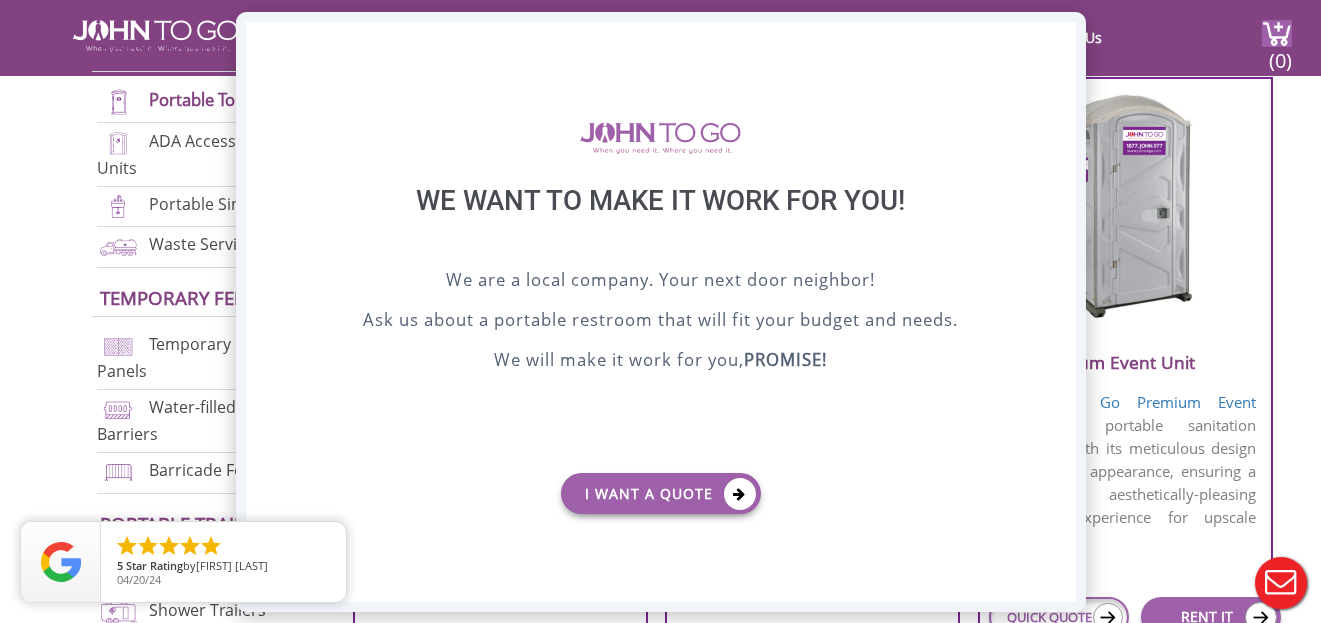 click on "X" at bounding box center [1059, 39] 